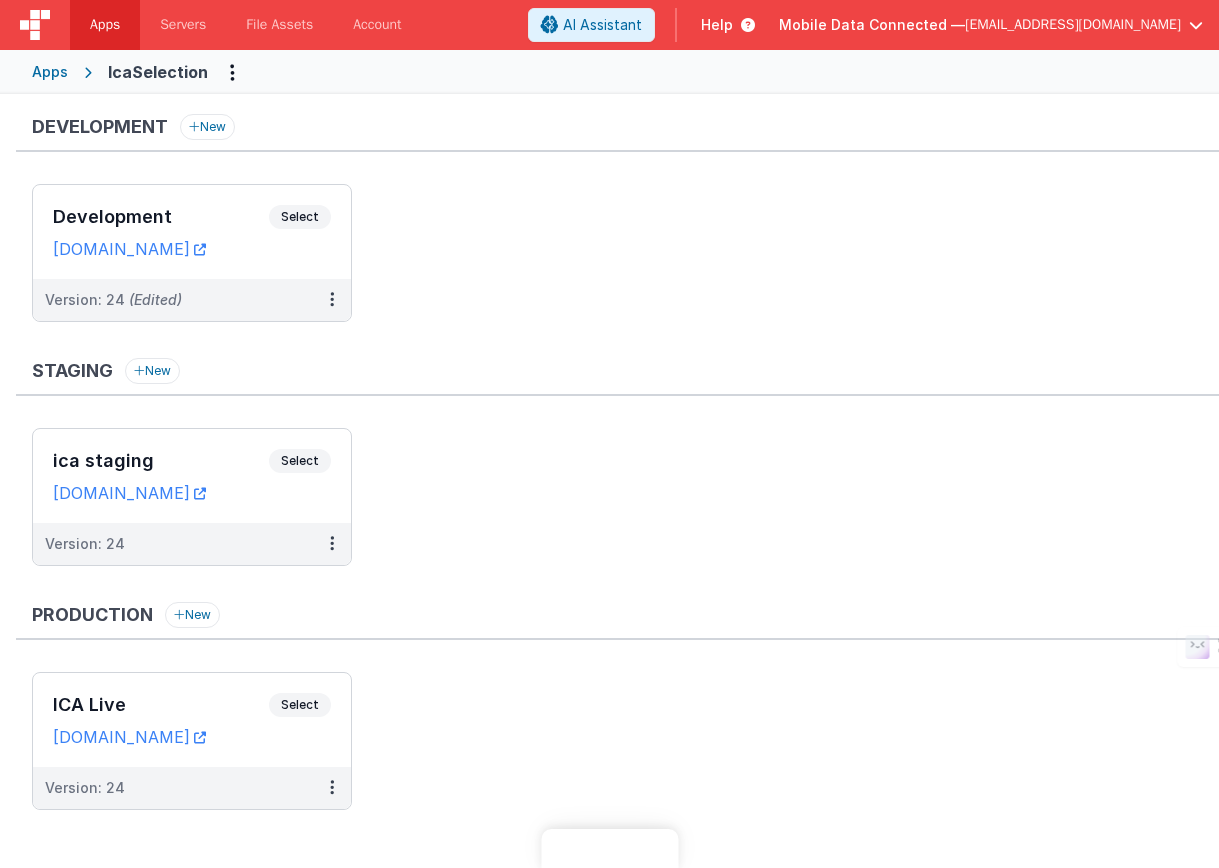 scroll, scrollTop: 0, scrollLeft: 0, axis: both 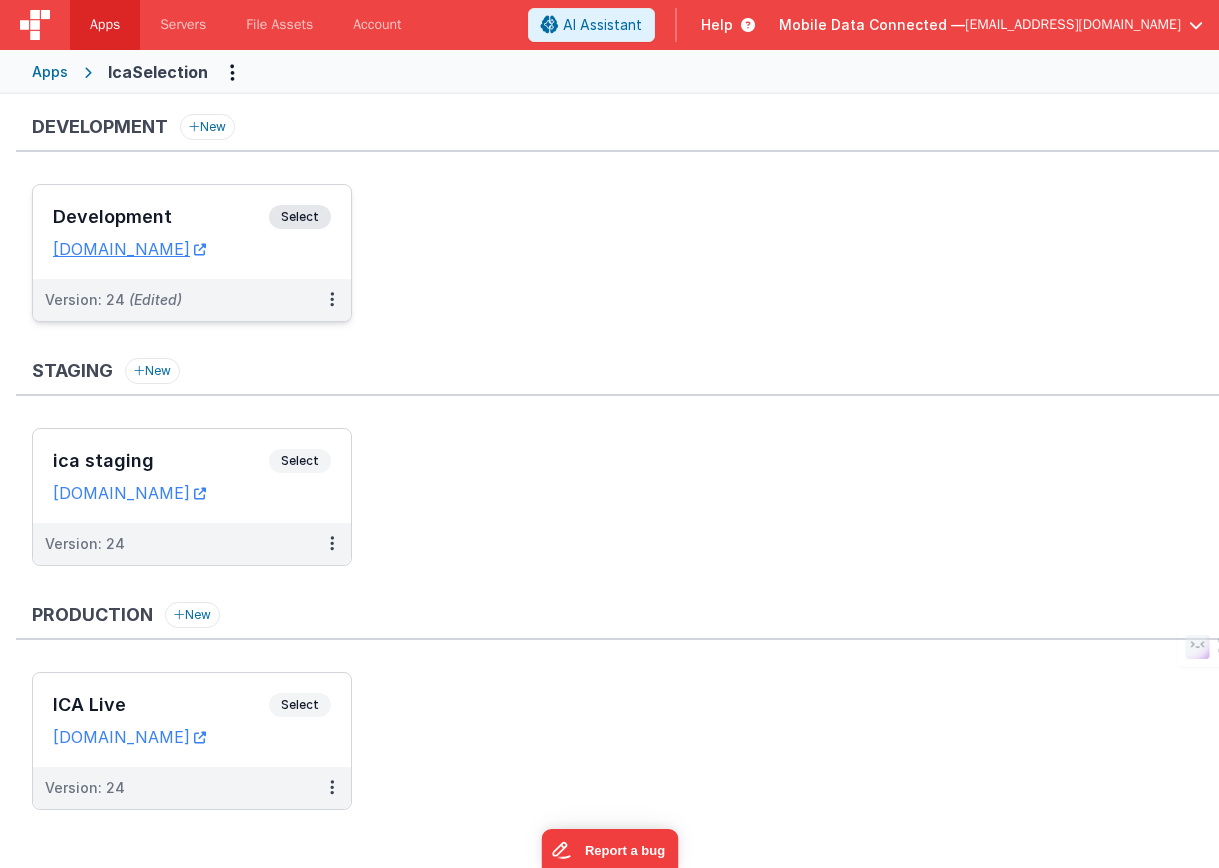 click on "Select" at bounding box center (300, 217) 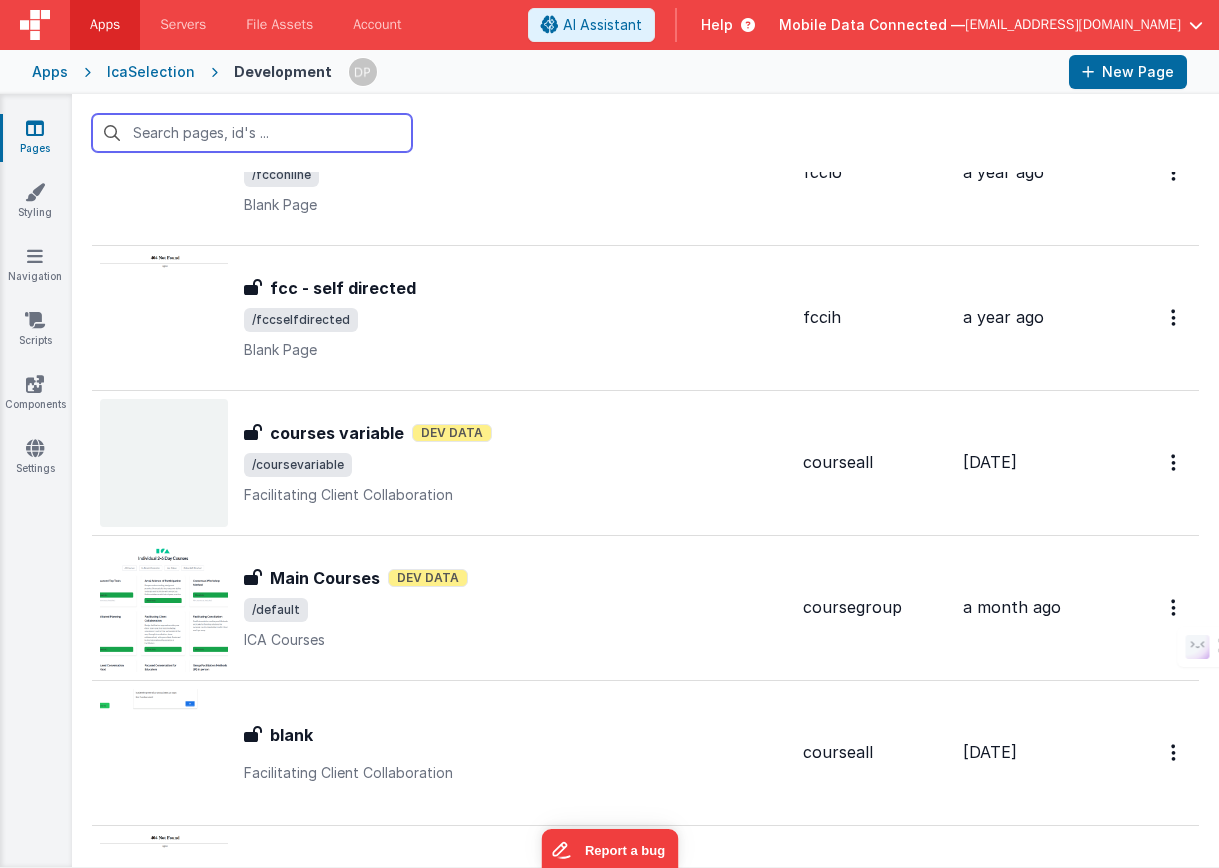scroll, scrollTop: 2051, scrollLeft: 0, axis: vertical 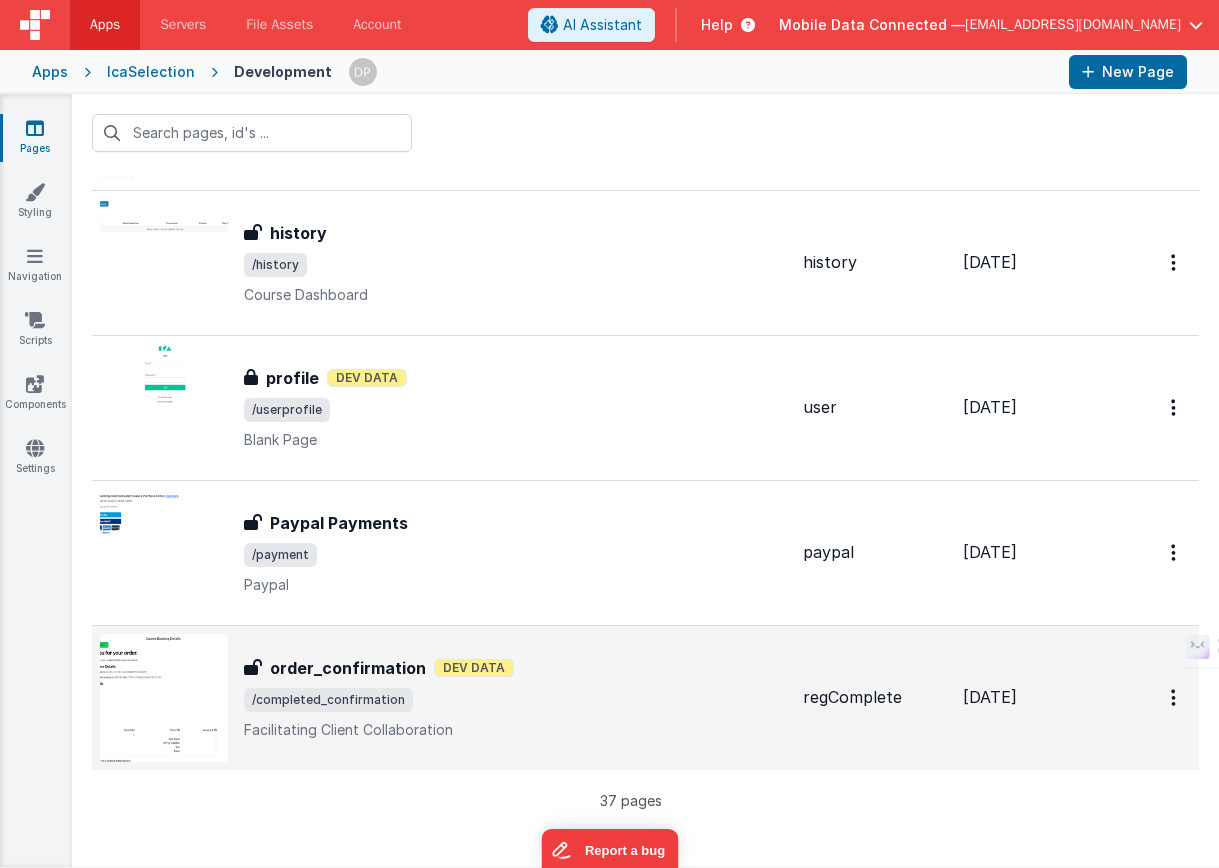 click on "/completed_confirmation" at bounding box center [515, 700] 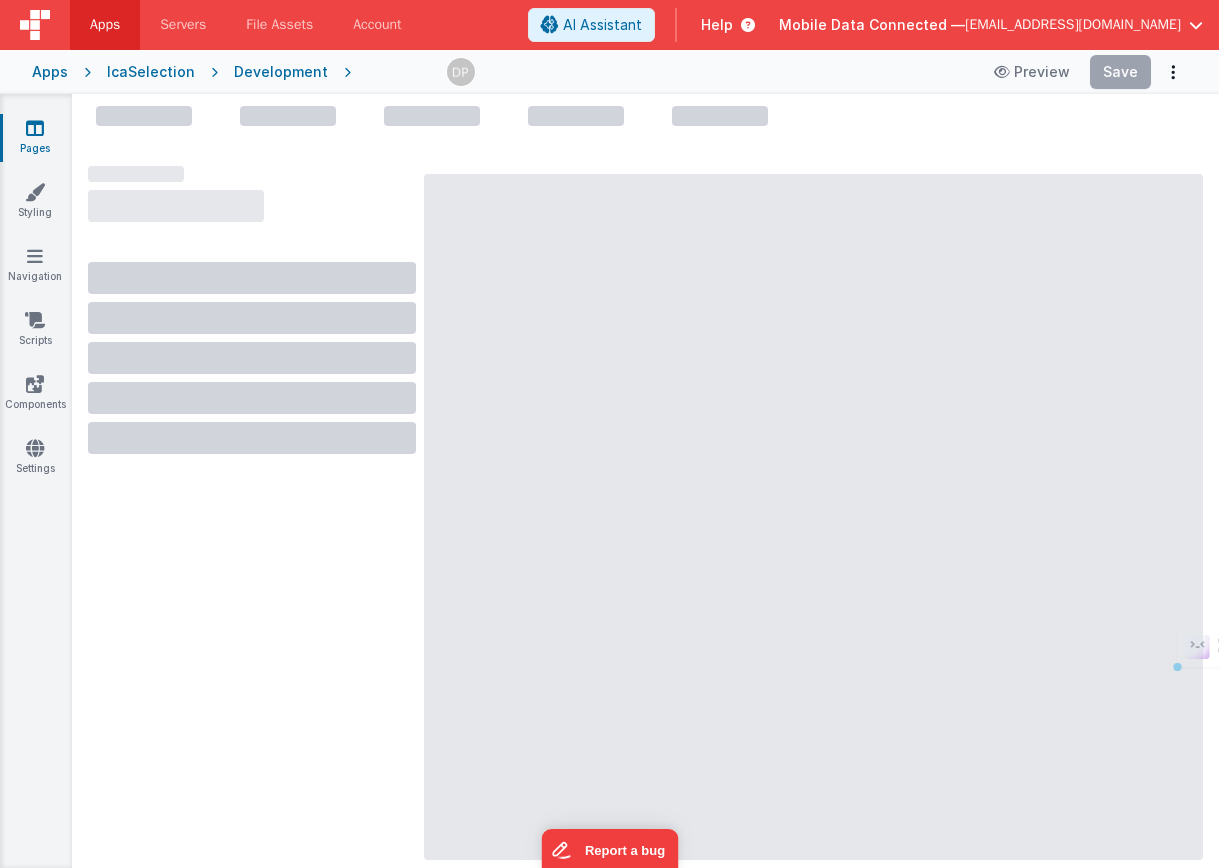 click at bounding box center (813, 517) 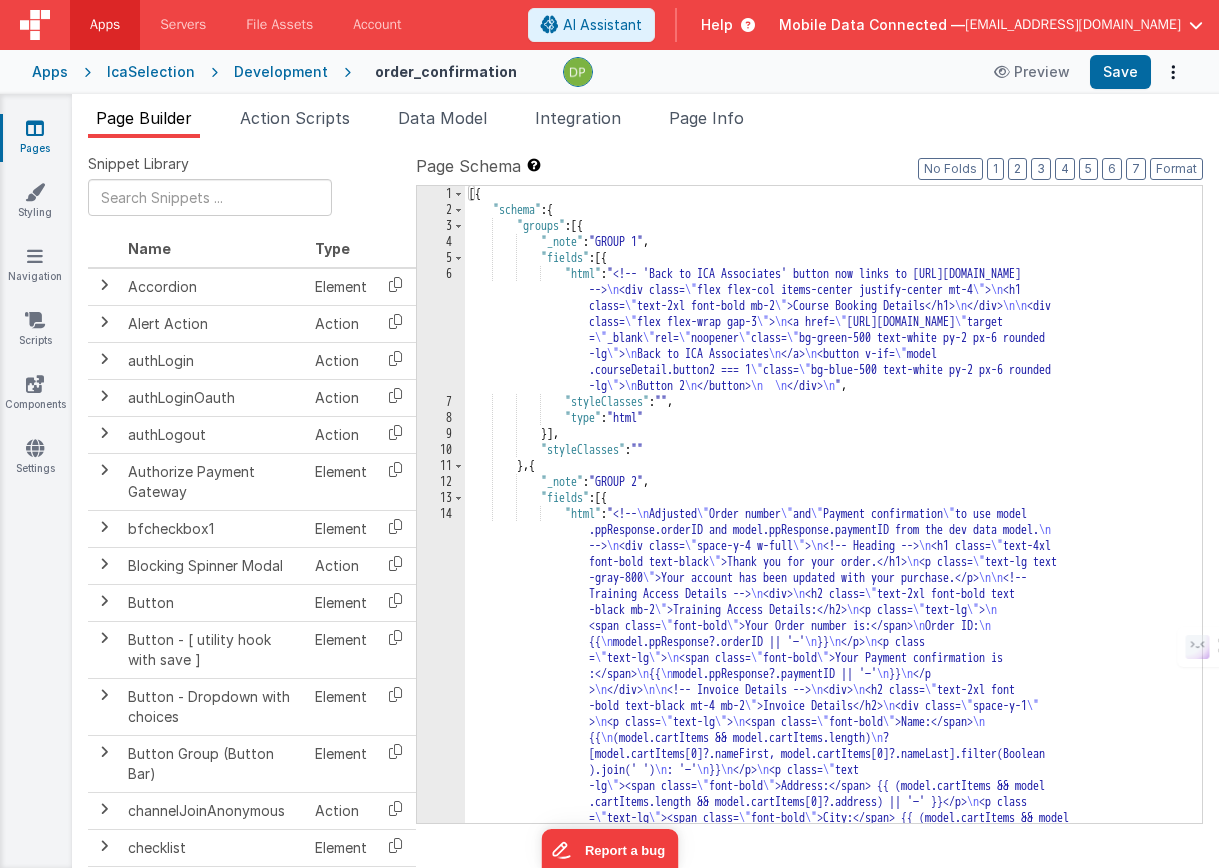 click on "[{      "schema" :  {           "groups" :  [{                "_note" :  "GROUP 1" ,                "fields" :  [{                     "html" :  "<!-- 'Back to ICA Associates' button now links to [URL][DOMAIN_NAME]                       --> \n <div class= \" flex flex-col items-center justify-center mt-4 \" > \n     <h1                       class= \" text-2xl font-bold mb-2 \" >Course Booking Details</h1> \n </div> \n\n <div                       class= \" flex flex-wrap gap-3 \" > \n     <a href= \" [URL][DOMAIN_NAME] \"  target                      = \" _blank \"  rel= \" noopener \"  class= \" bg-green-500 text-white py-2 px-6 rounded                      -lg \" > \n         Back to ICA Associates \n     </a> \n     <button v-if= \" model                      .courseDetail.button2 === 1 \"  class= \" bg-blue-500 text-white py-2 px-6 rounded -lg \" > \n         Button 2 \n "" at bounding box center (833, 1192) 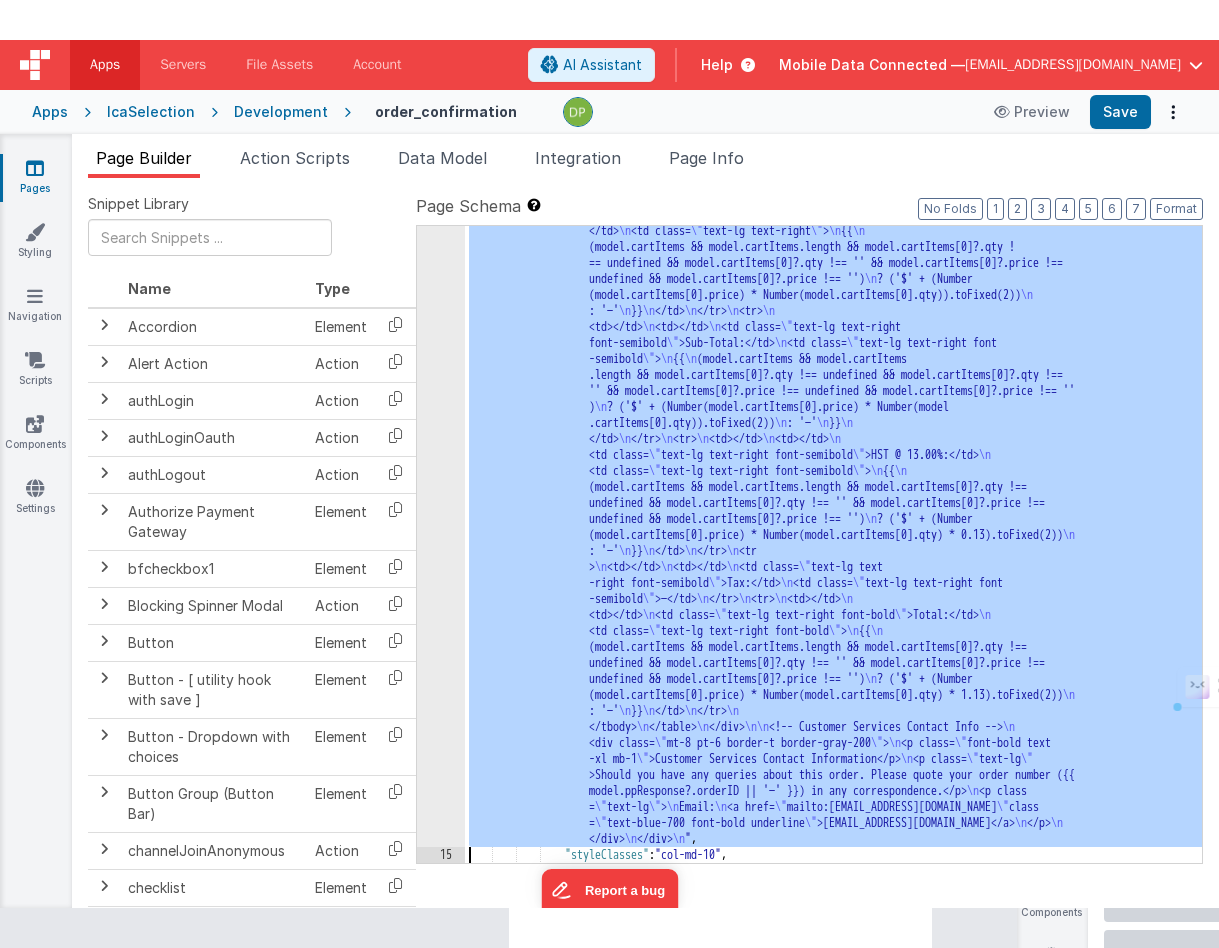 scroll, scrollTop: 1059, scrollLeft: 0, axis: vertical 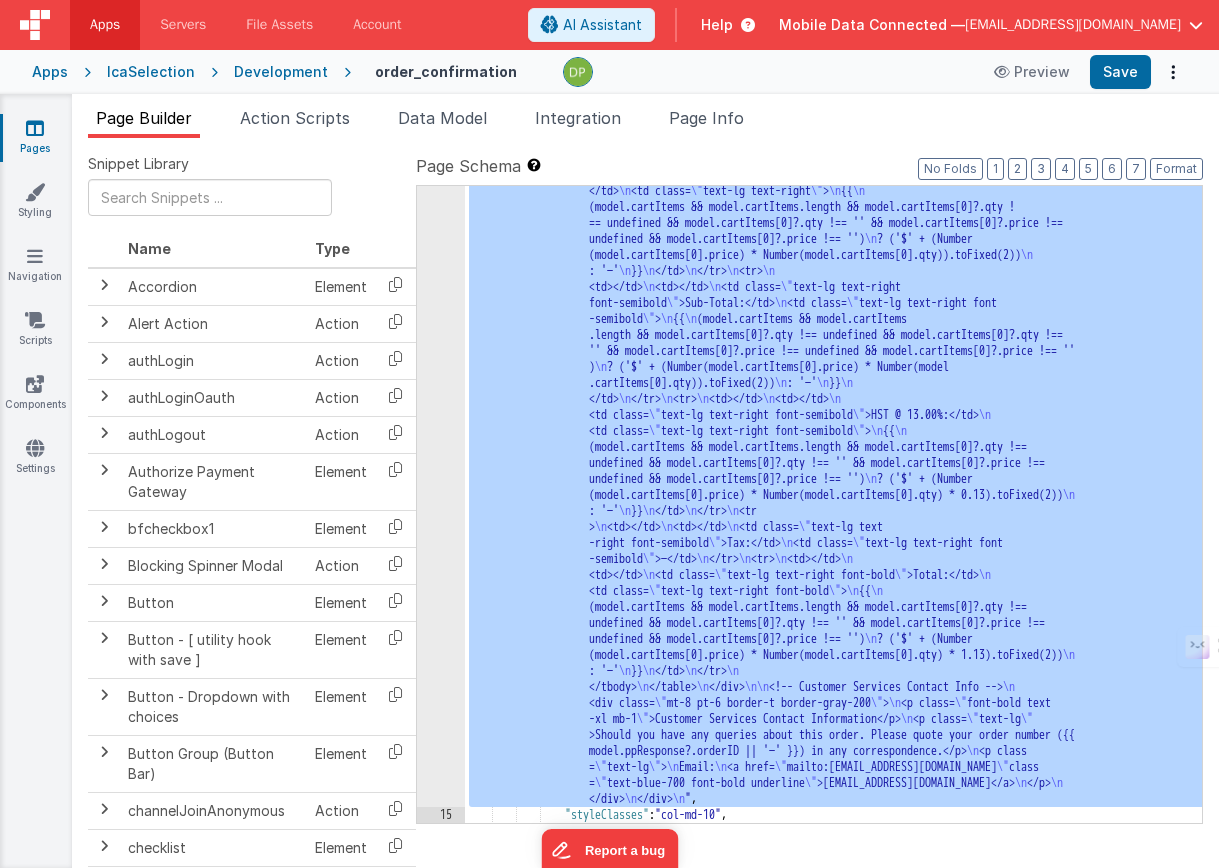 click on "14" at bounding box center (441, 127) 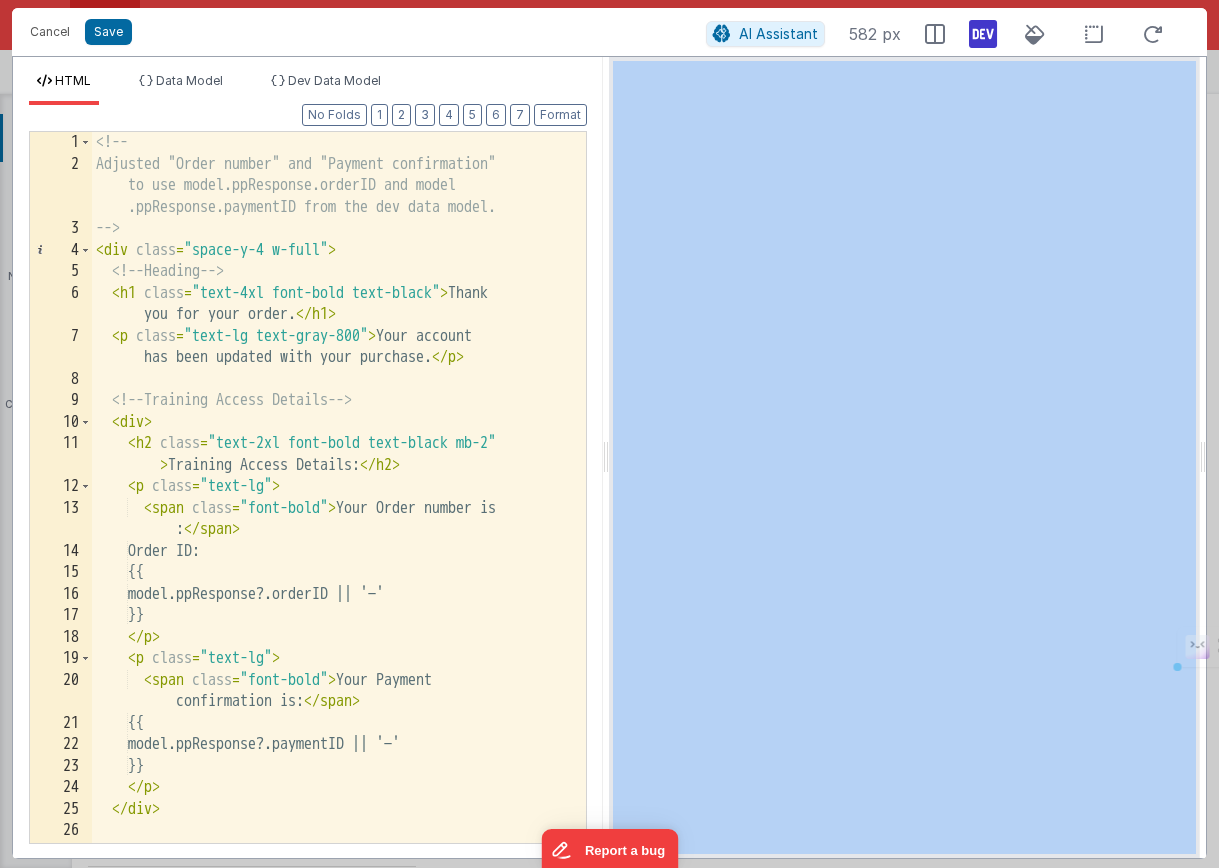 drag, startPoint x: 1040, startPoint y: 864, endPoint x: 1041, endPoint y: 886, distance: 22.022715 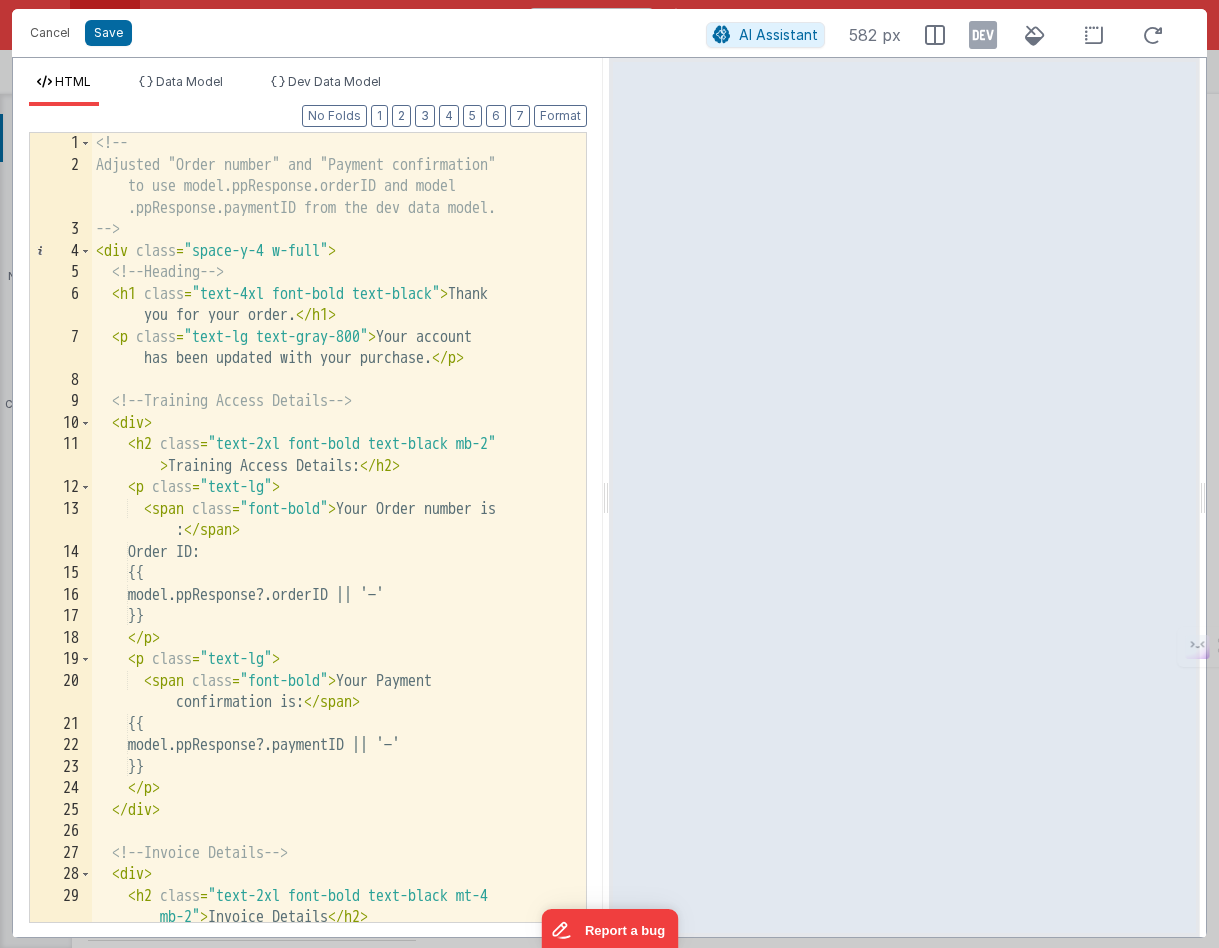 click at bounding box center [983, 35] 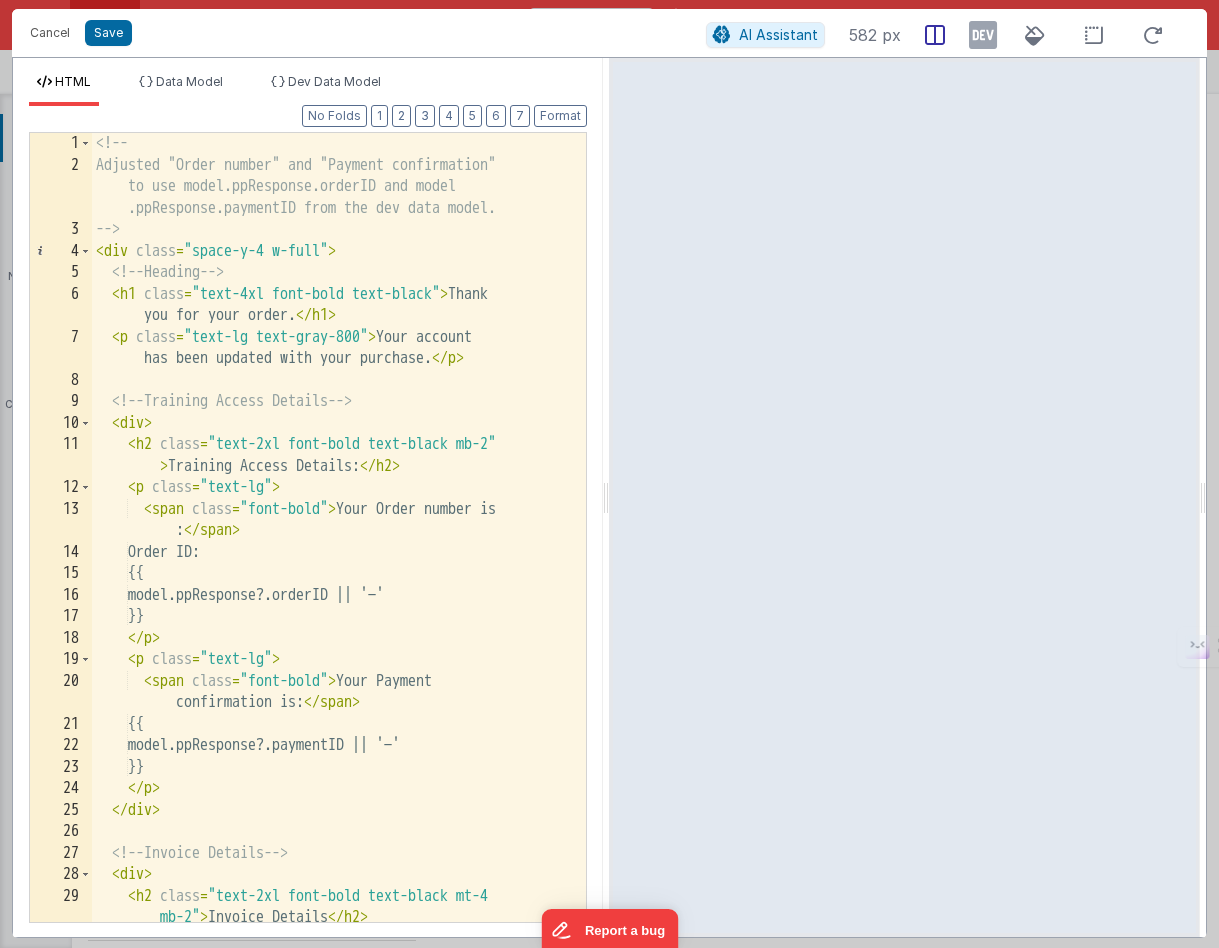 click 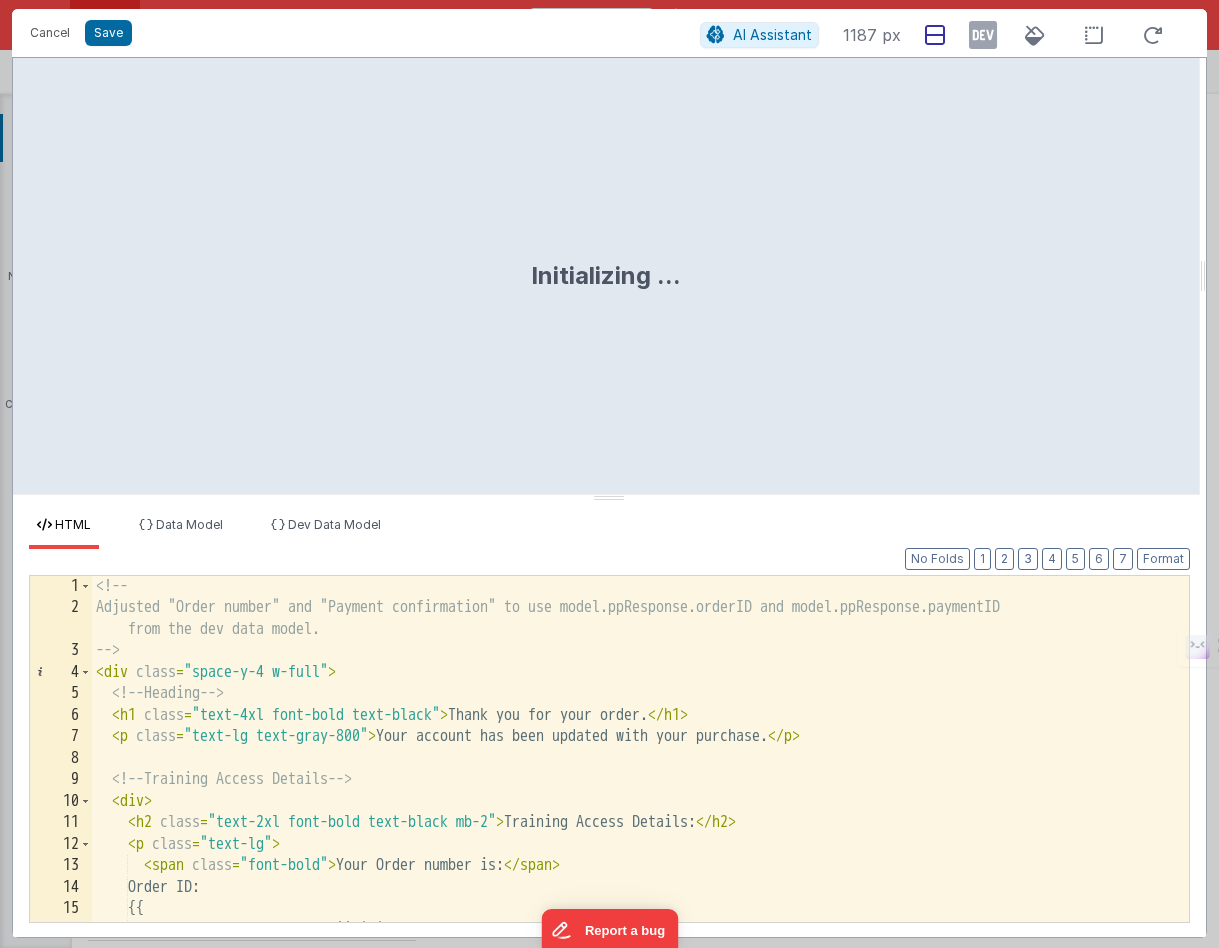 click 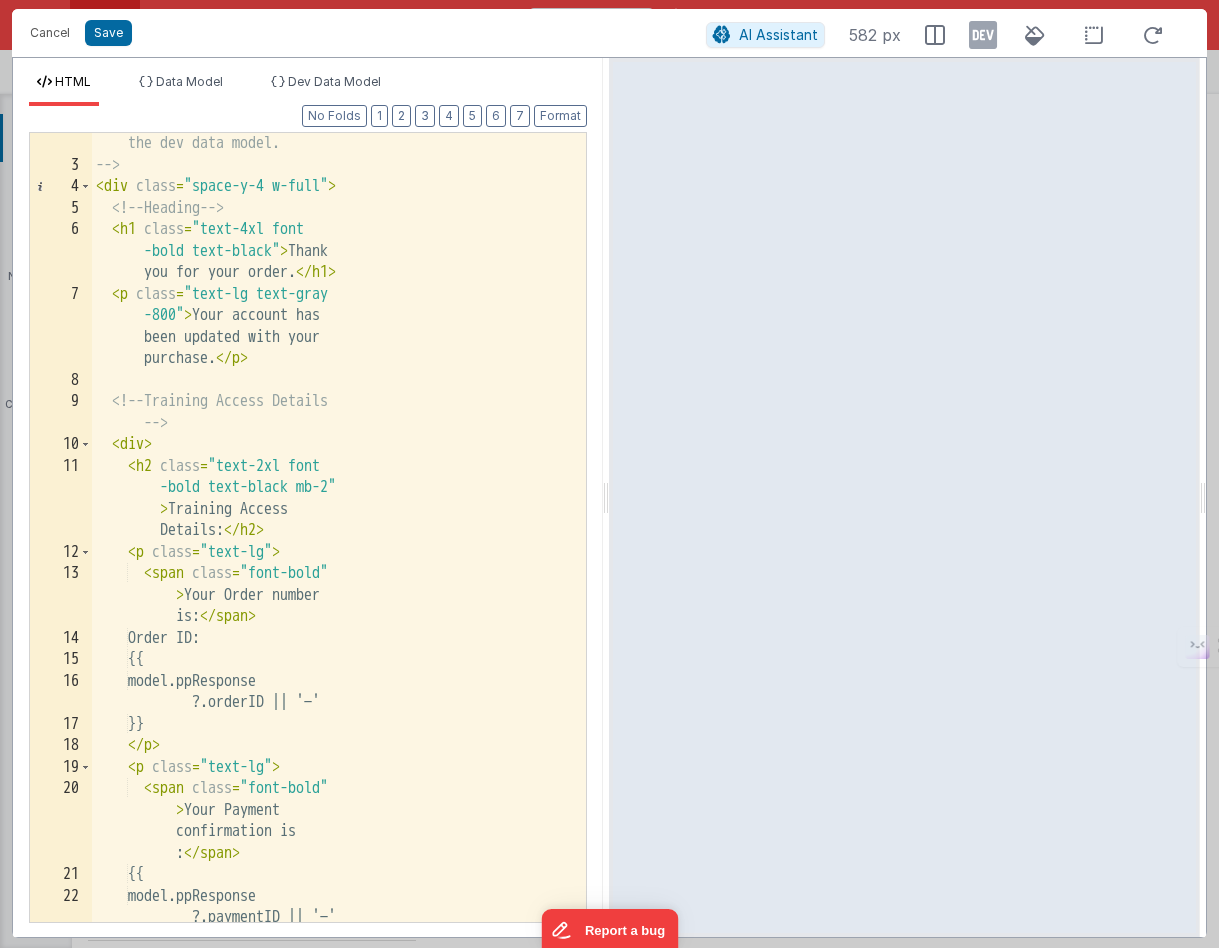 scroll, scrollTop: 0, scrollLeft: 0, axis: both 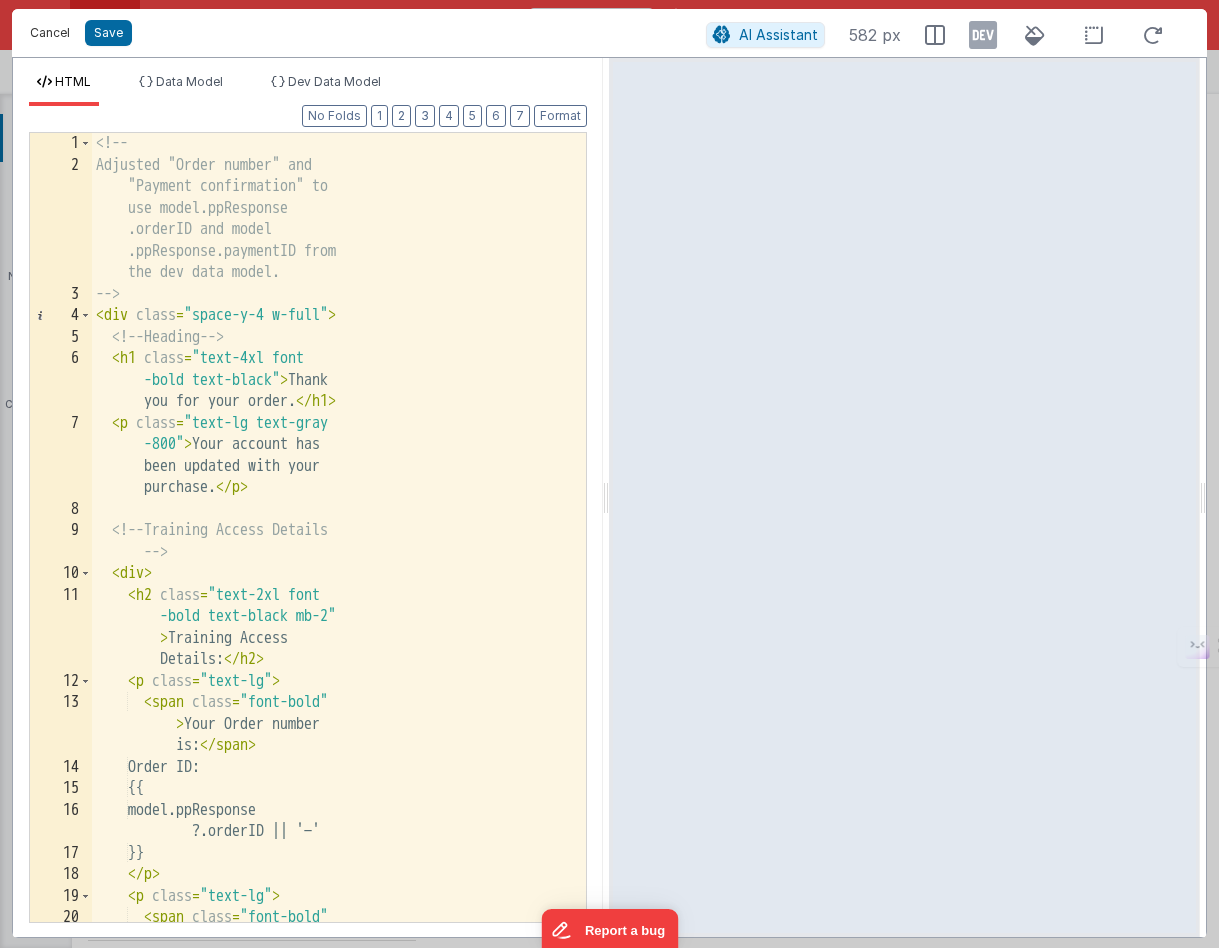 click on "Cancel" at bounding box center [50, 33] 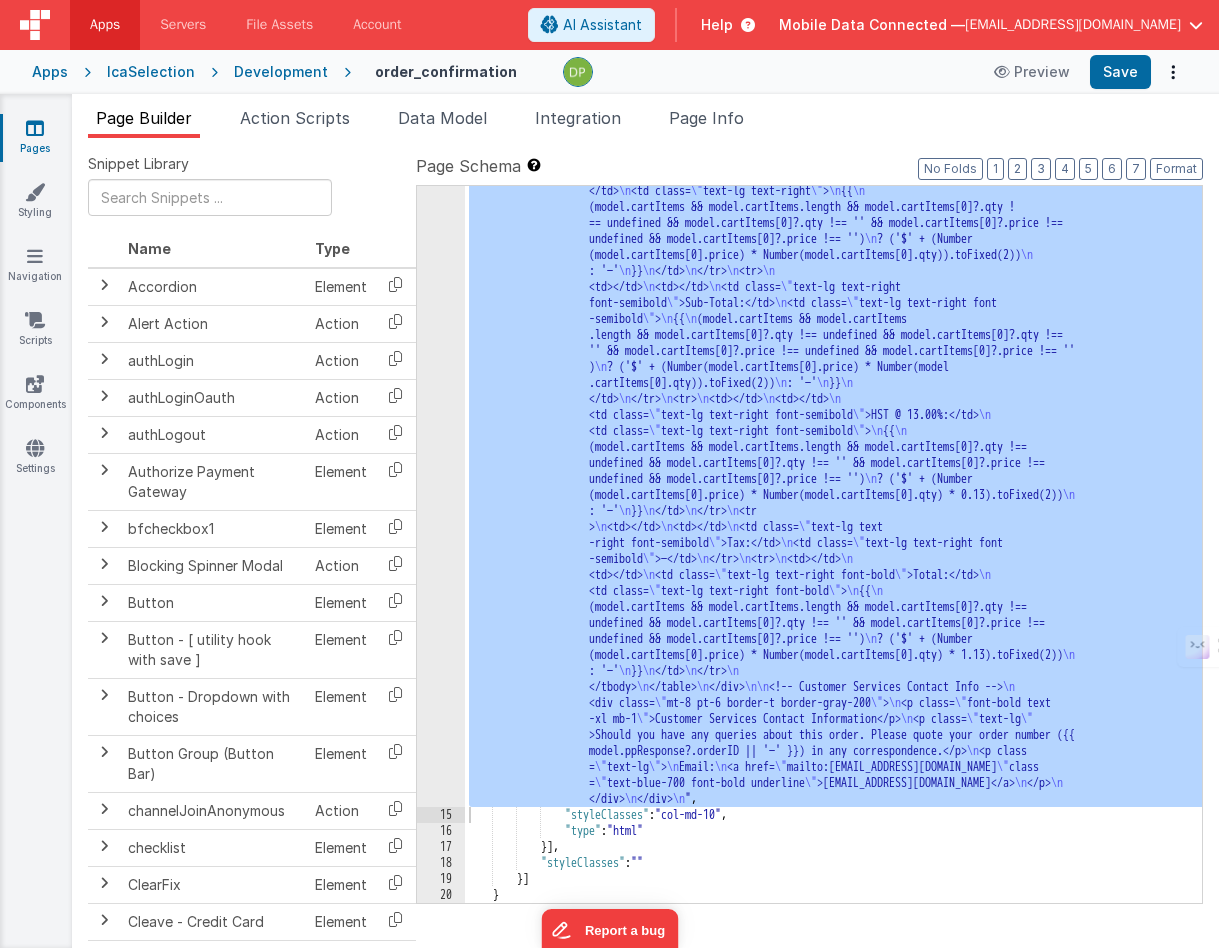 click on ""html" :  "<!-- \n Adjusted  \" Order number \"  and  \" Payment confirmation \"  to use model                      .ppResponse.orderID and model.ppResponse.paymentID from the dev data model. \n                      --> \n <div class= \" space-y-4 w-full \" > \n   <!-- Heading --> \n   <h1 class= \" text-4xl                       font-bold text-black \" >Thank you for your order.</h1> \n   <p class= \" text-lg text                      -gray-800 \" >Your account has been updated with your purchase.</p> \n\n   <!--                       Training Access Details --> \n   <div> \n     <h2 class= \" text-2xl font-bold text                      -black mb-2 \" >Training Access Details:</h2> \n     <p class= \" text-lg \" > \n                             <span class= \" font-bold \" >Your Order number is:</span> \n       Order ID: \n        {{ \n \n       }} =" at bounding box center [833, 493] 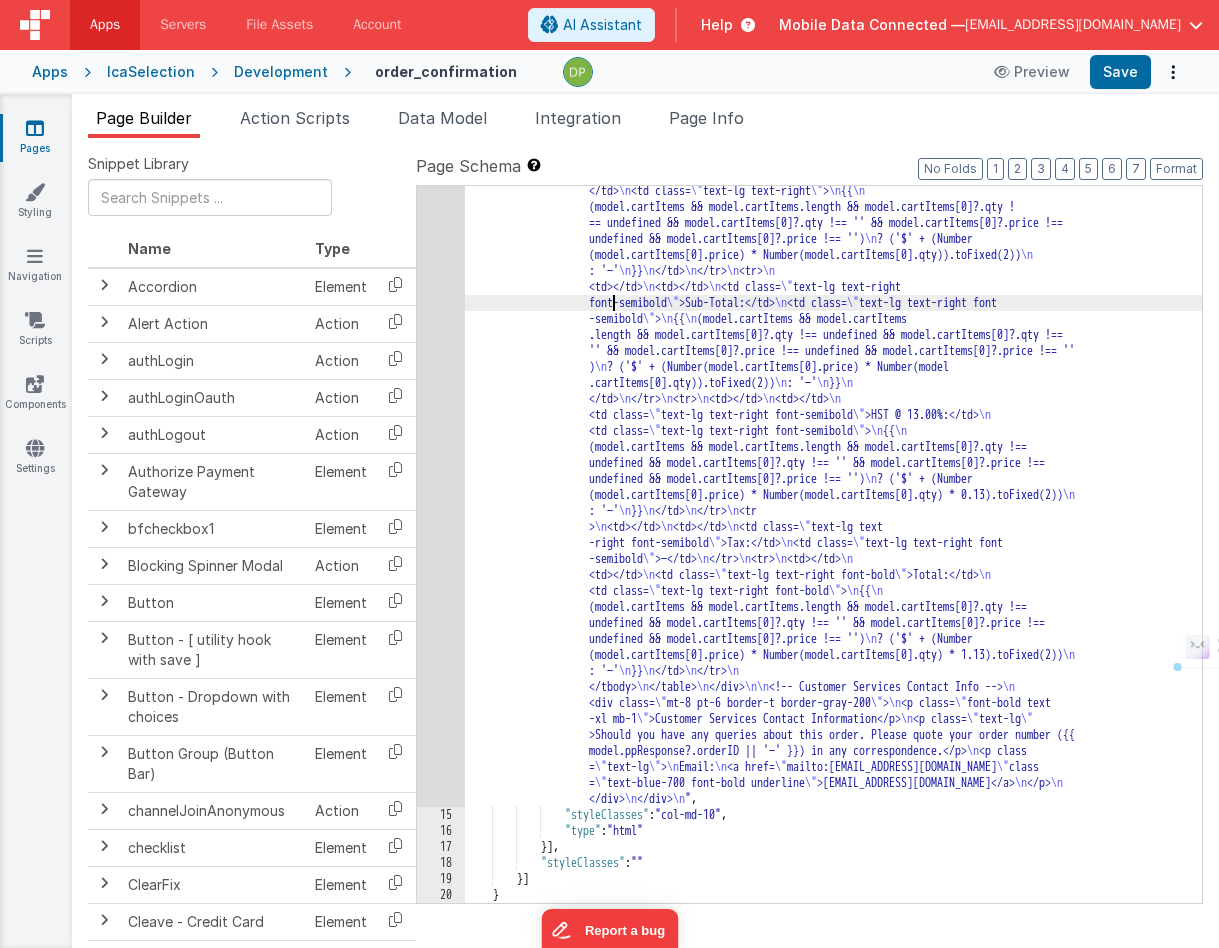 click on "14" at bounding box center (441, 127) 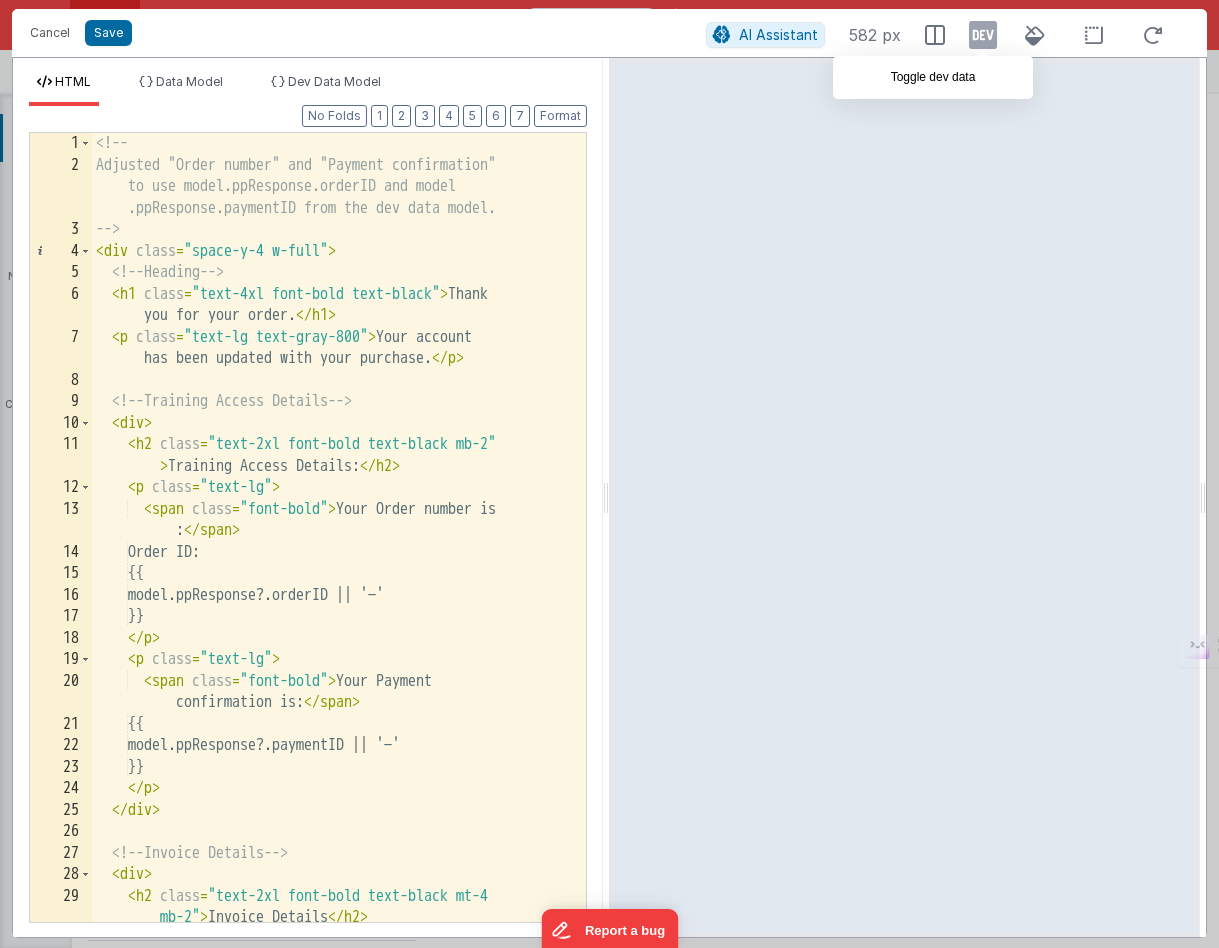 click at bounding box center (983, 35) 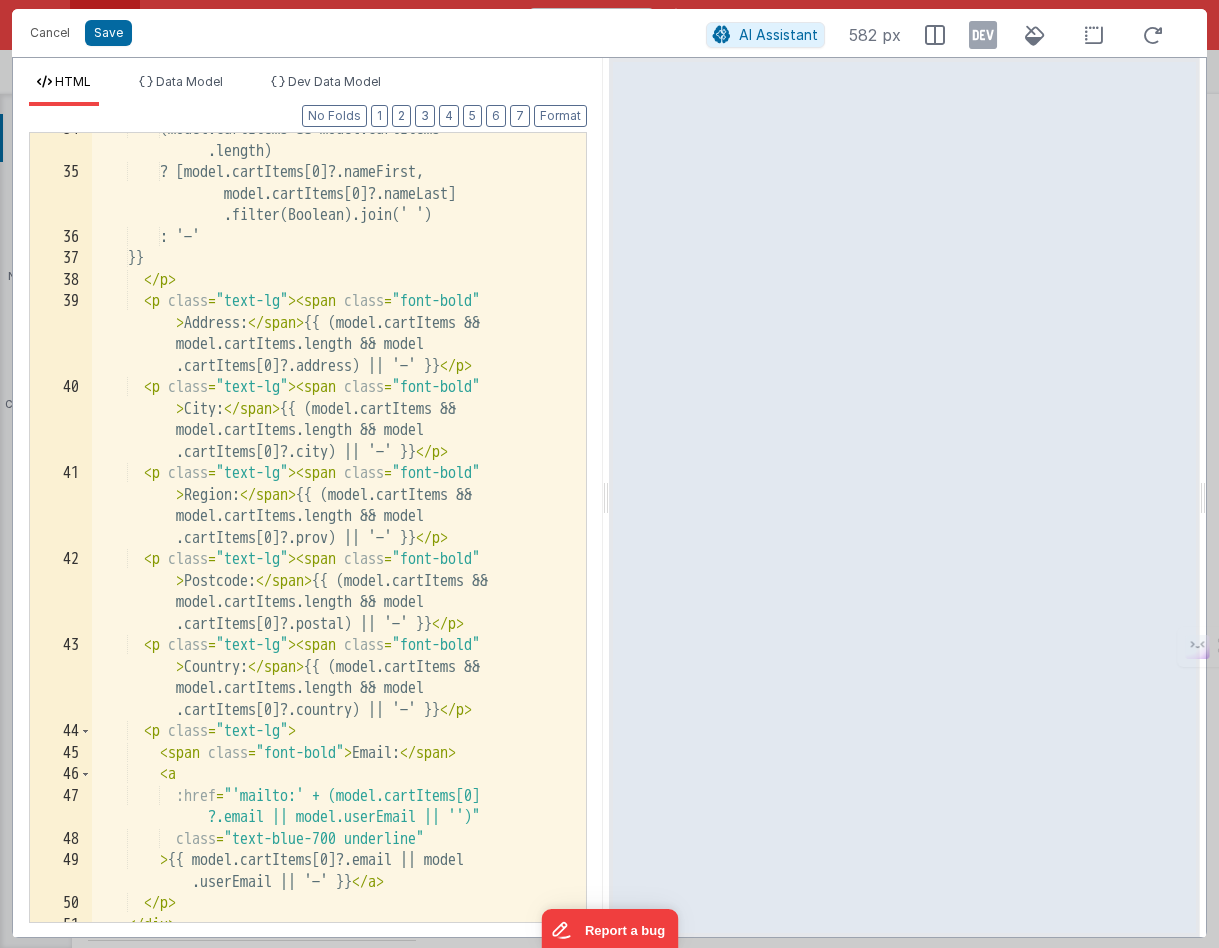 scroll, scrollTop: 1042, scrollLeft: 0, axis: vertical 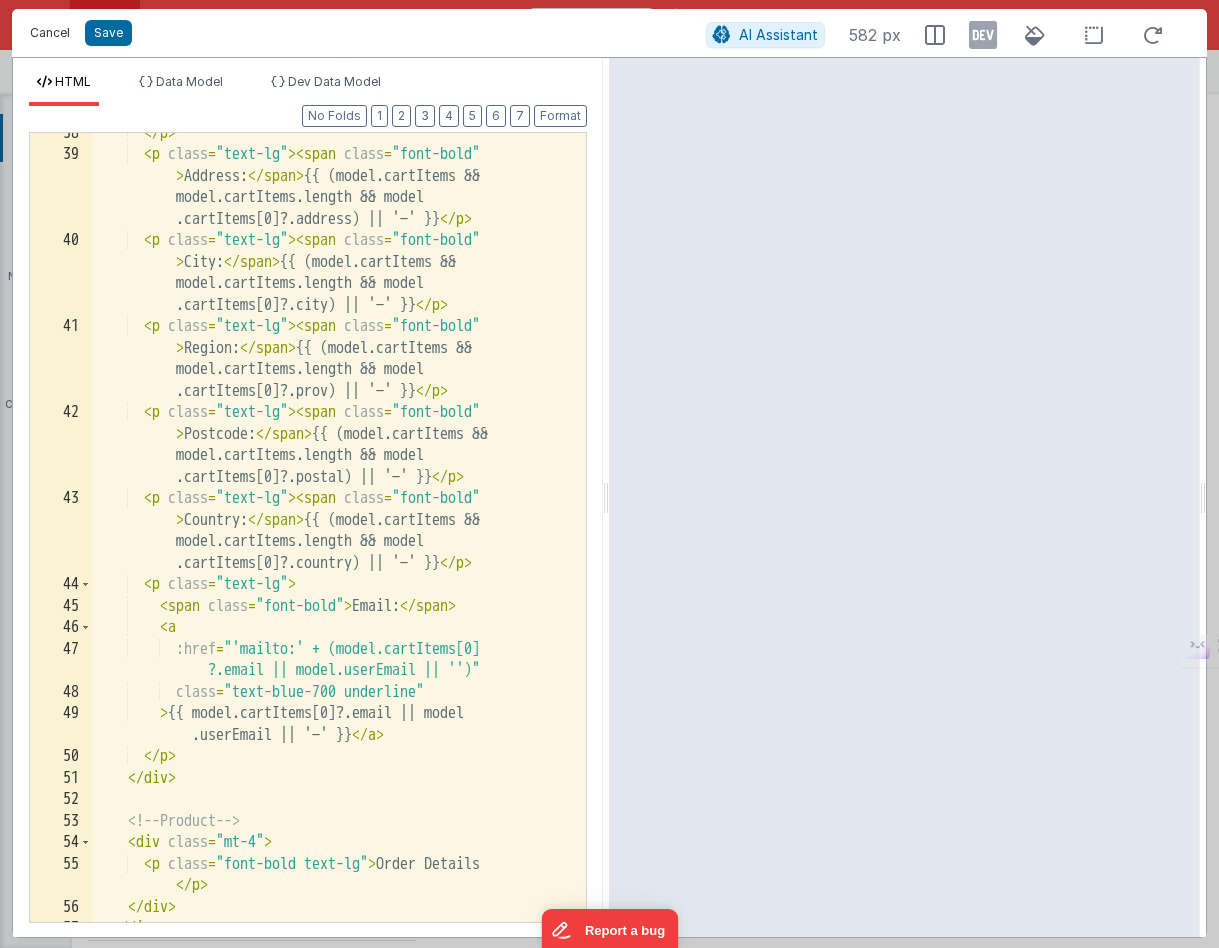 click on "Cancel" at bounding box center [50, 33] 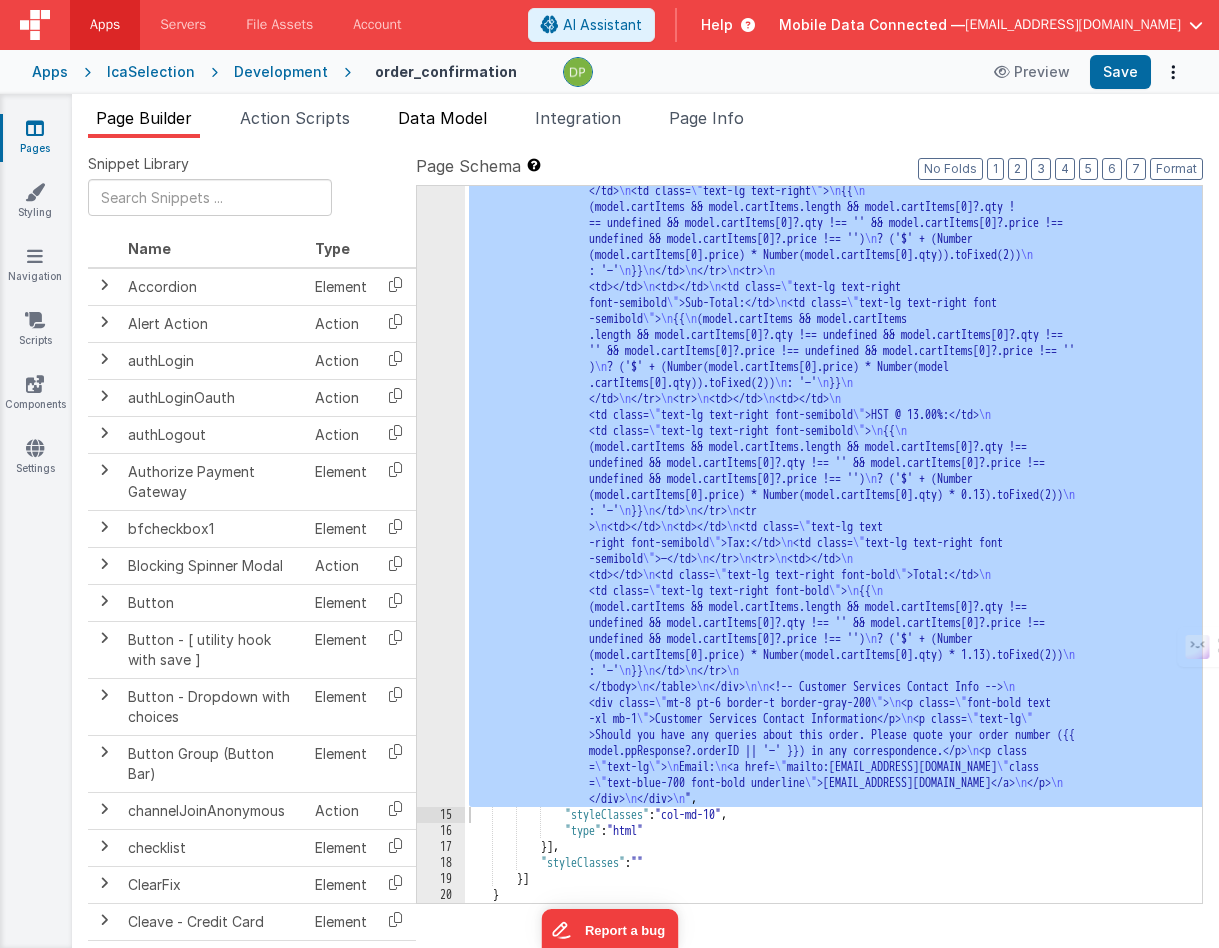 click on "Data Model" at bounding box center [442, 118] 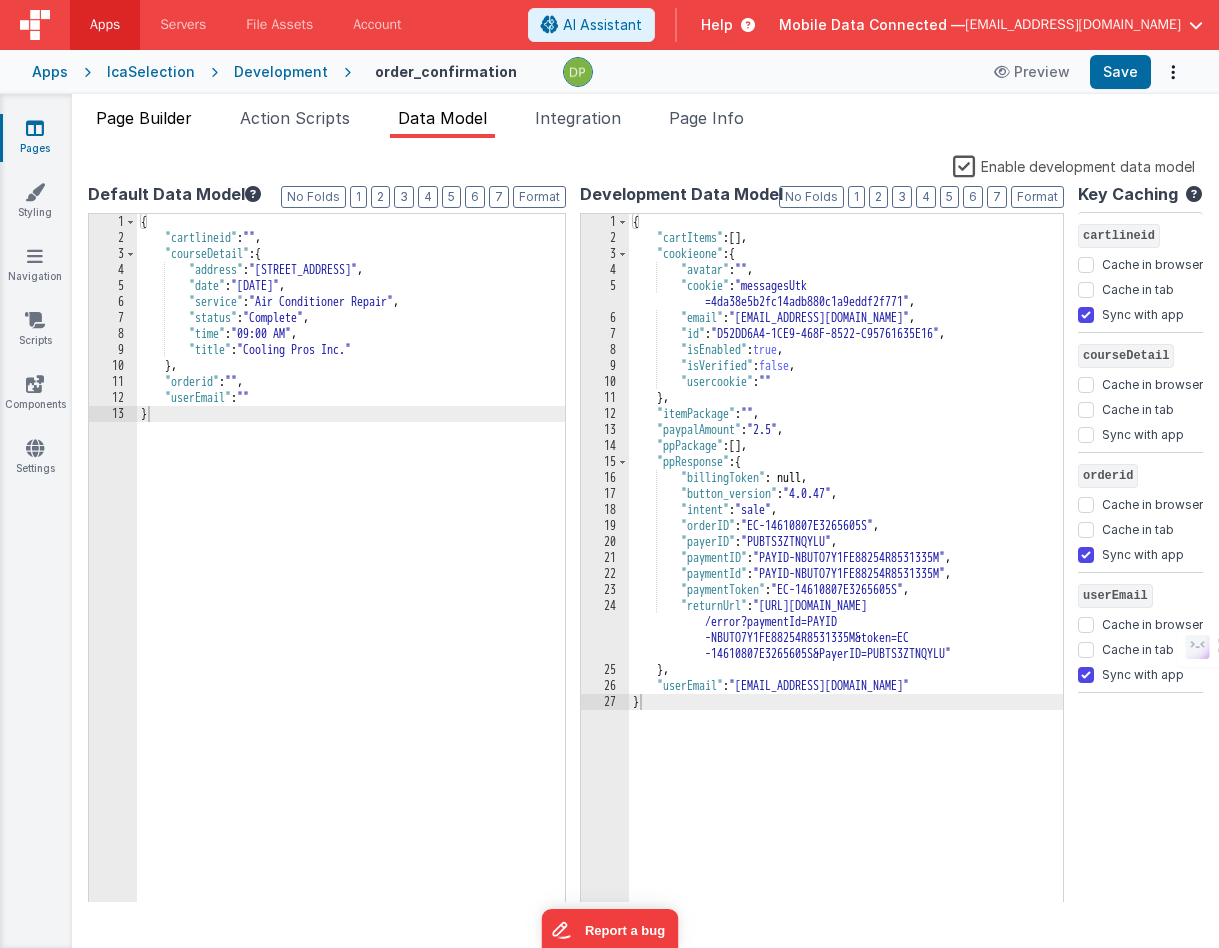 click on "Page Builder" at bounding box center (144, 118) 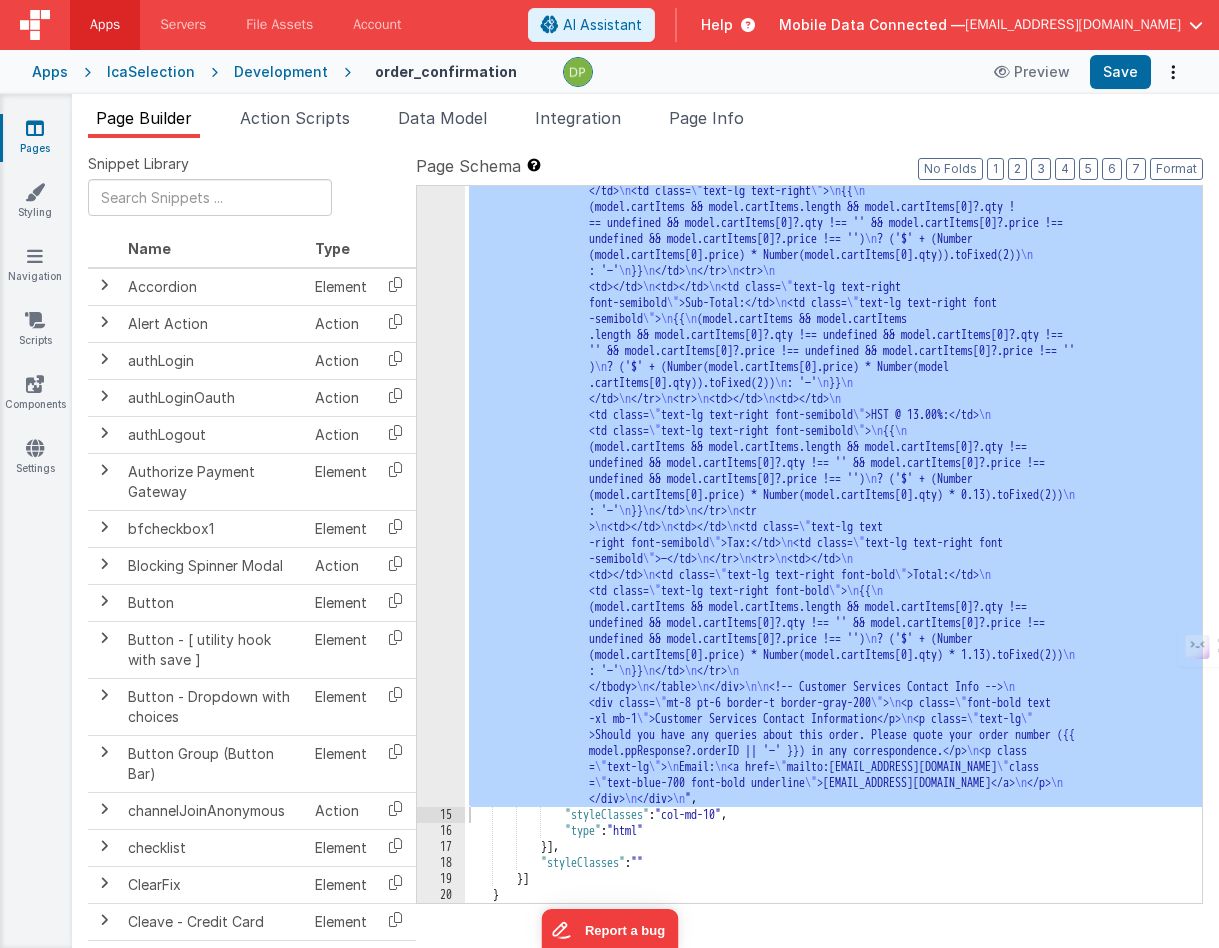 click on ""html" :  "<!-- \n Adjusted  \" Order number \"  and  \" Payment confirmation \"  to use model                      .ppResponse.orderID and model.ppResponse.paymentID from the dev data model. \n                      --> \n <div class= \" space-y-4 w-full \" > \n   <!-- Heading --> \n   <h1 class= \" text-4xl                       font-bold text-black \" >Thank you for your order.</h1> \n   <p class= \" text-lg text                      -gray-800 \" >Your account has been updated with your purchase.</p> \n\n   <!--                       Training Access Details --> \n   <div> \n     <h2 class= \" text-2xl font-bold text                      -black mb-2 \" >Training Access Details:</h2> \n     <p class= \" text-lg \" > \n                             <span class= \" font-bold \" >Your Order number is:</span> \n       Order ID: \n        {{ \n \n       }} =" at bounding box center [833, 493] 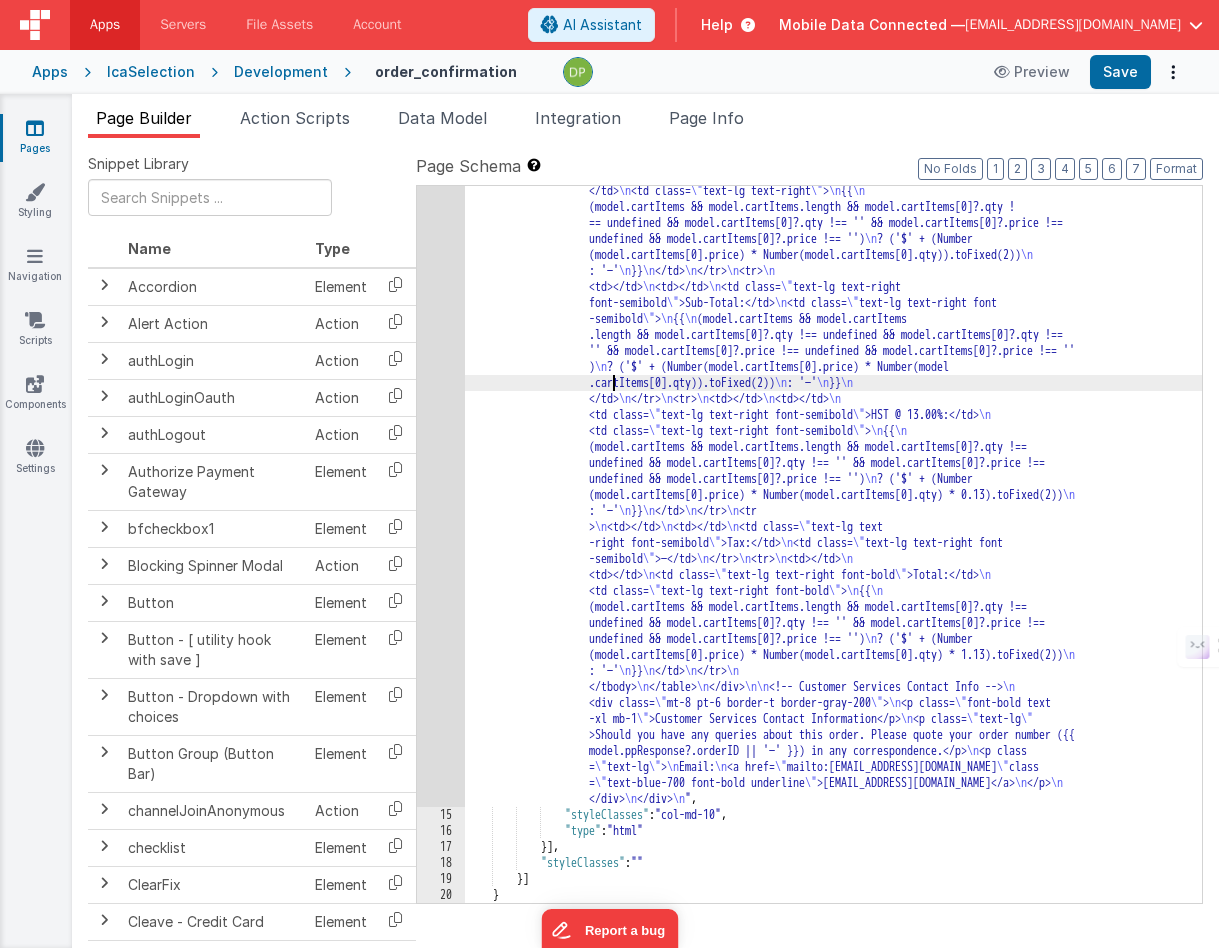 click on ""html" :  "<!-- \n Adjusted  \" Order number \"  and  \" Payment confirmation \"  to use model                      .ppResponse.orderID and model.ppResponse.paymentID from the dev data model. \n                      --> \n <div class= \" space-y-4 w-full \" > \n   <!-- Heading --> \n   <h1 class= \" text-4xl                       font-bold text-black \" >Thank you for your order.</h1> \n   <p class= \" text-lg text                      -gray-800 \" >Your account has been updated with your purchase.</p> \n\n   <!--                       Training Access Details --> \n   <div> \n     <h2 class= \" text-2xl font-bold text                      -black mb-2 \" >Training Access Details:</h2> \n     <p class= \" text-lg \" > \n                             <span class= \" font-bold \" >Your Order number is:</span> \n       Order ID: \n        {{ \n \n       }} =" at bounding box center (833, 493) 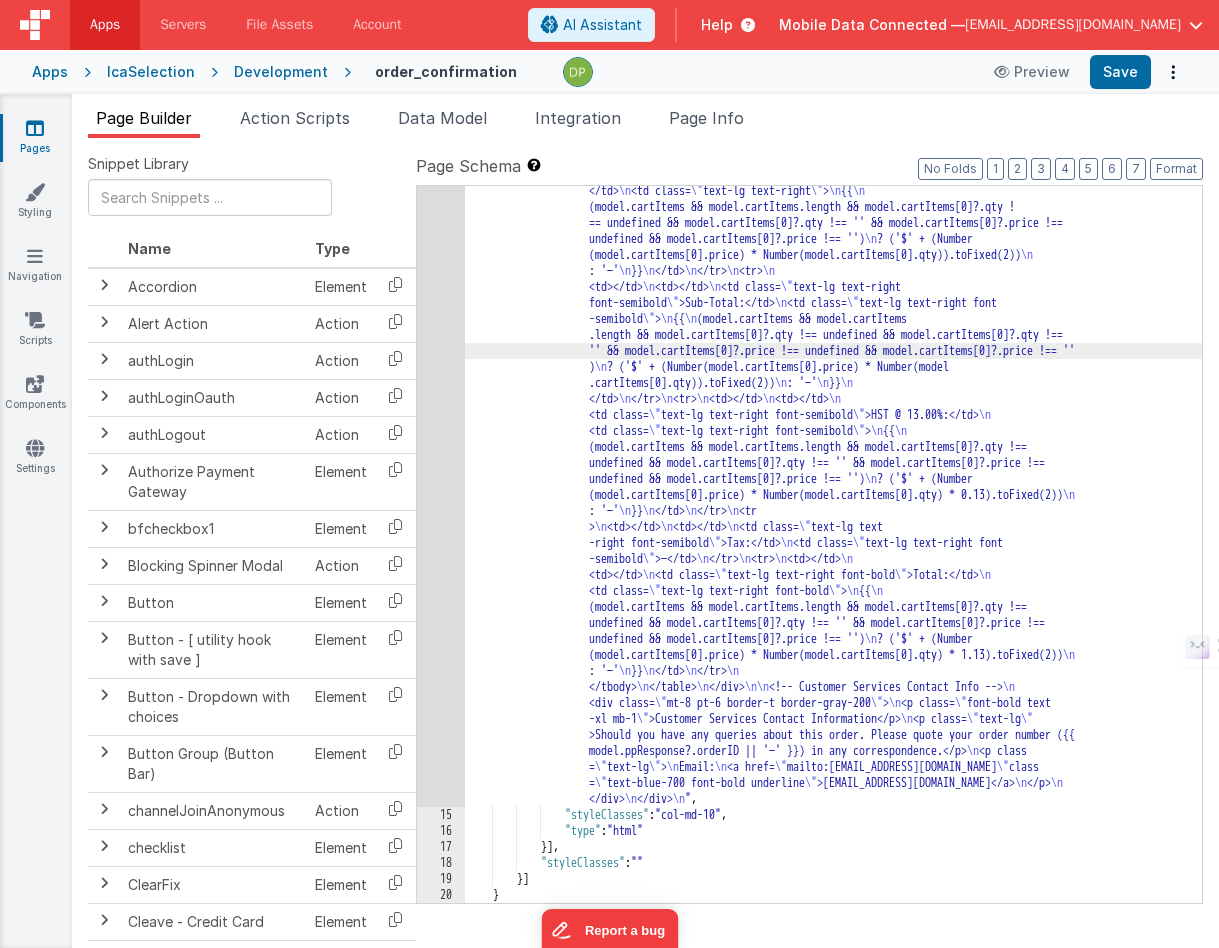 click on "14" at bounding box center (441, 127) 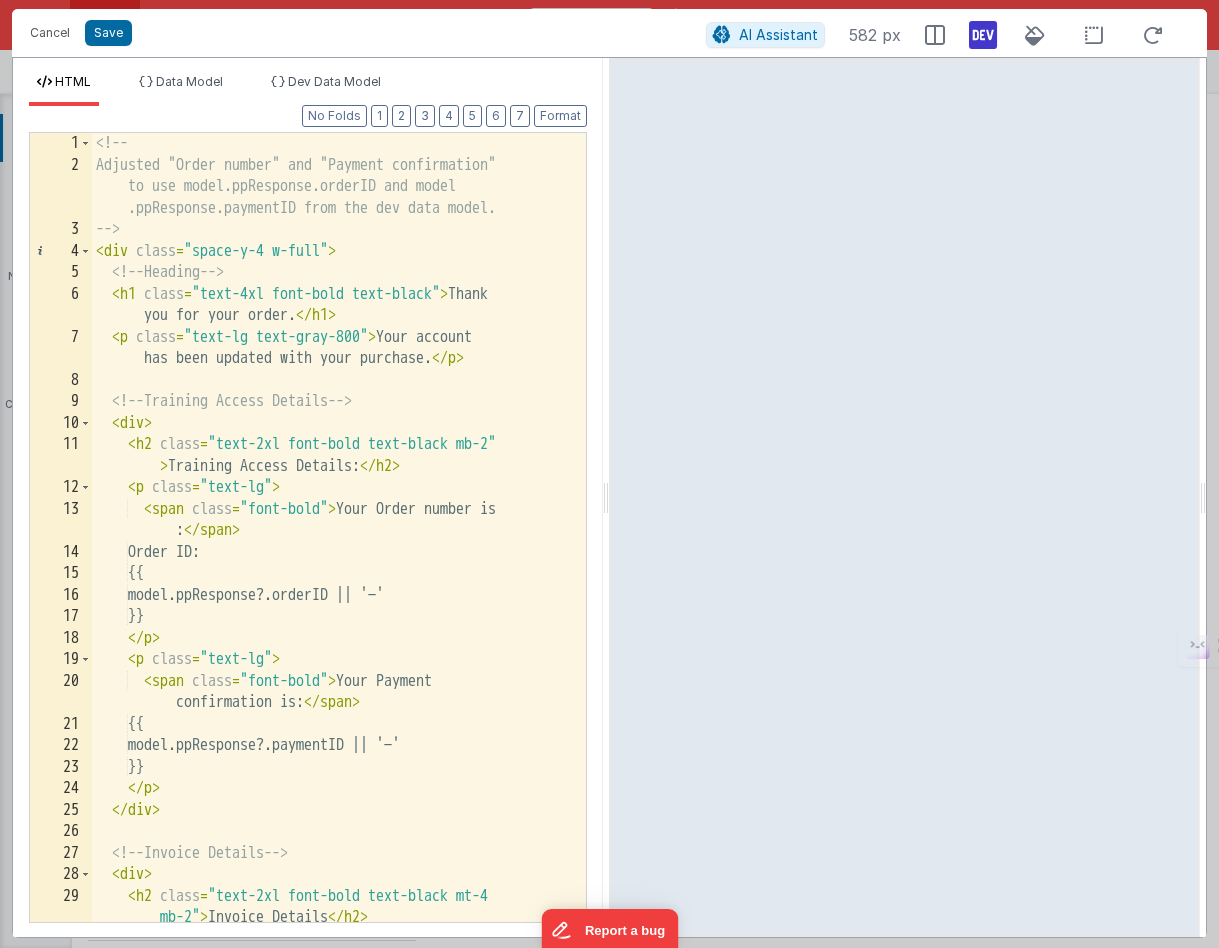 click on "<!-- Adjusted "Order number" and "Payment confirmation"       to use model.ppResponse.orderID and model      .ppResponse.paymentID from the dev data model. --> < div   class = "space-y-4 w-full" >    <!--  Heading  -->    < h1   class = "text-4xl font-bold text-black" > Thank         you for your order. </ h1 >    < p   class = "text-lg text-gray-800" > Your account         has been updated with your purchase. </ p >    <!--  Training Access Details  -->    < div >      < h2   class = "text-2xl font-bold text-black mb-2"          > Training Access Details: </ h2 >      < p   class = "text-lg" >         < span   class = "font-bold" > Your Order number is            : </ span >        Order ID:        {{          model.ppResponse?.orderID || '—'        }}      </ p >      < p   class = "text-lg" >         < span   class = "font-bold" > Your Payment             confirmation is: </ span >        {{          model.ppResponse?.paymentID || '—'        }}      </ p" at bounding box center (339, 549) 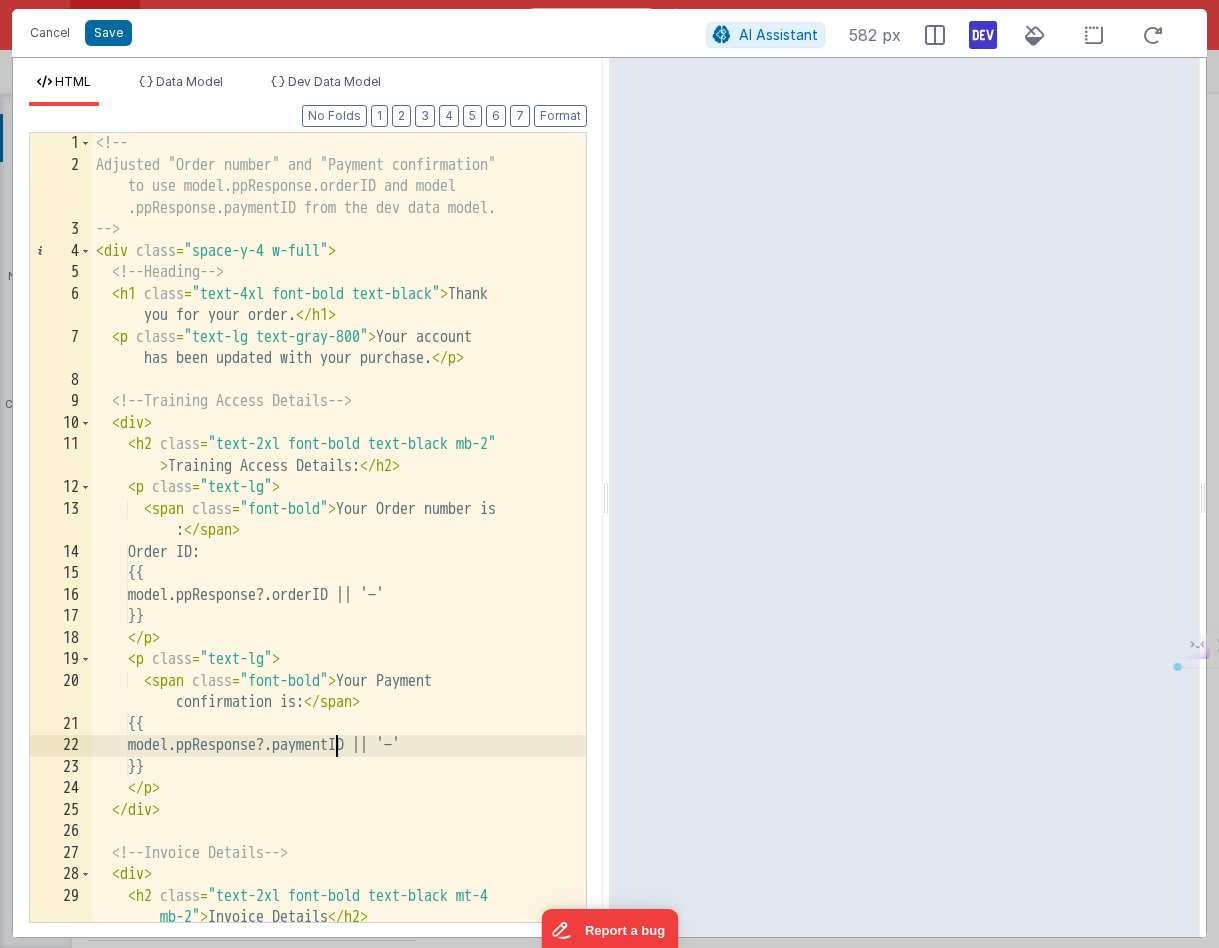 scroll, scrollTop: 0, scrollLeft: 0, axis: both 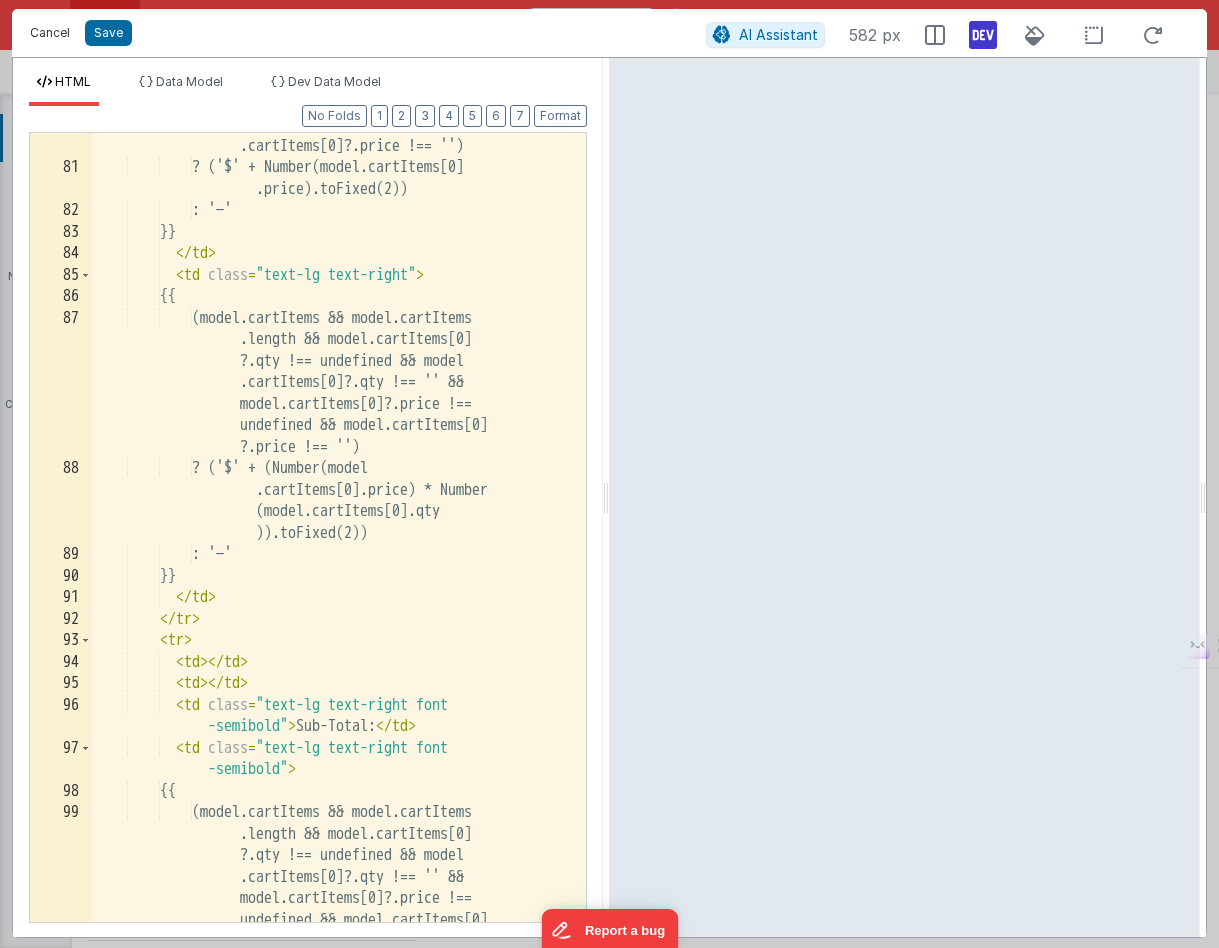 click on "Cancel" at bounding box center [50, 33] 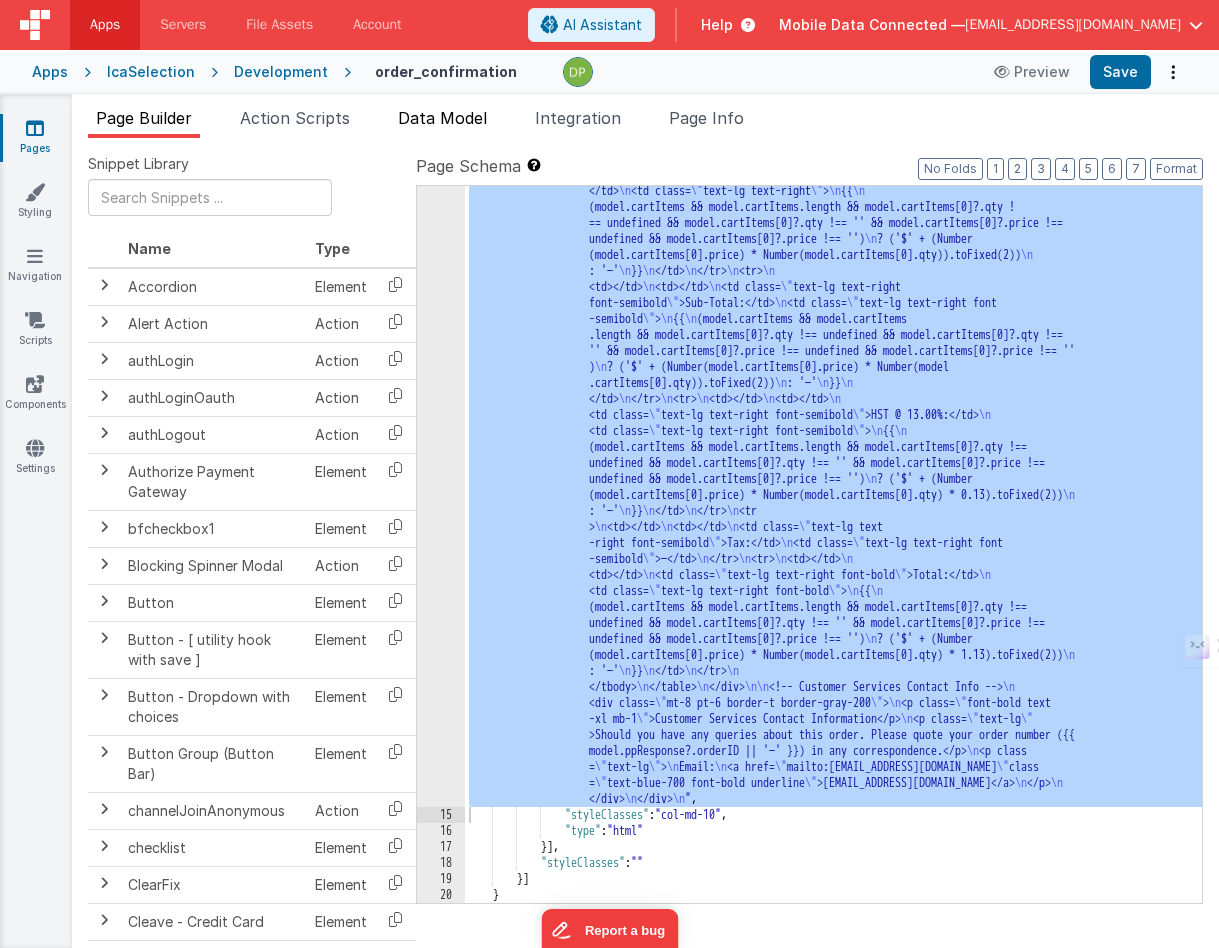 click on "Data Model" at bounding box center (442, 118) 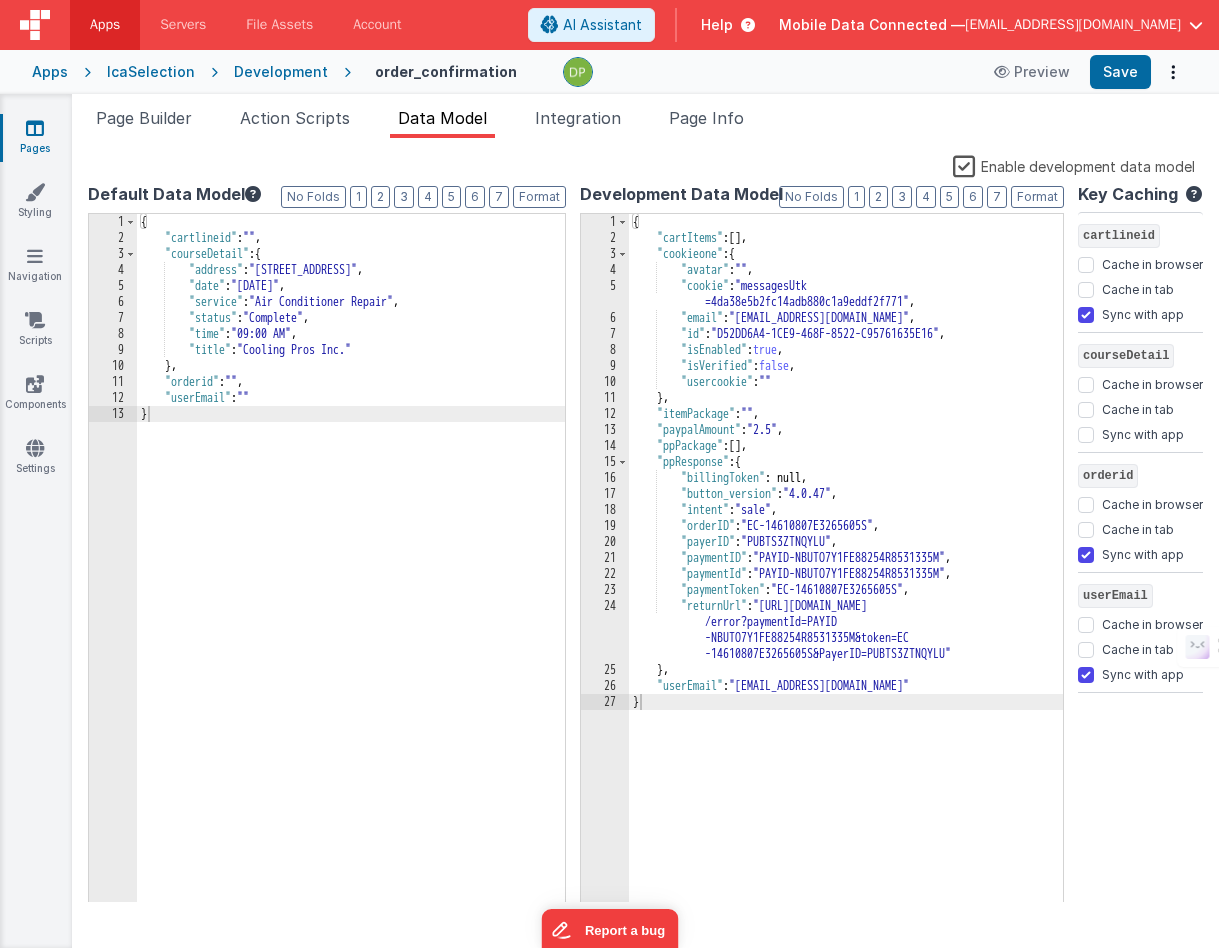 click on "Enable development data model" at bounding box center (1074, 165) 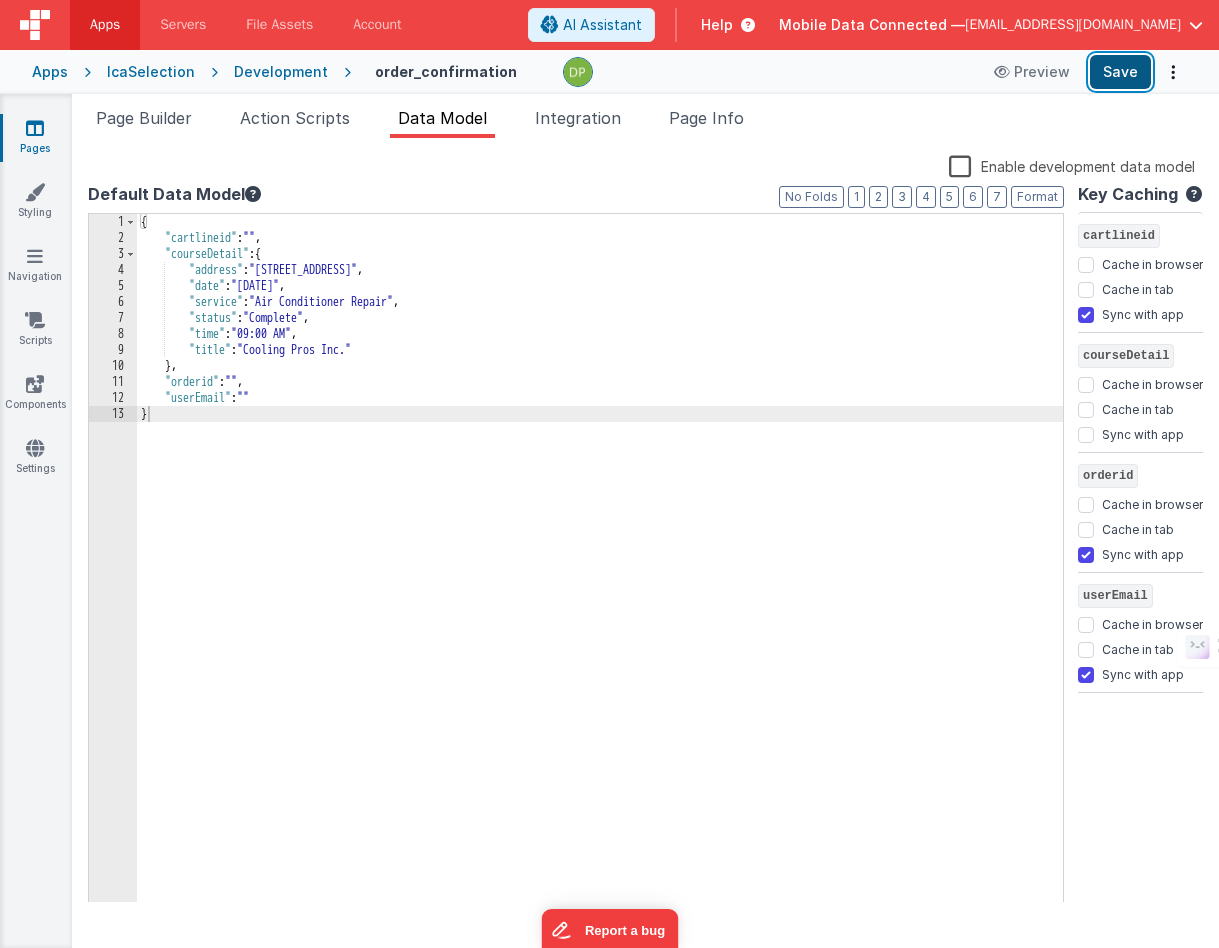 click on "Save" at bounding box center [1120, 72] 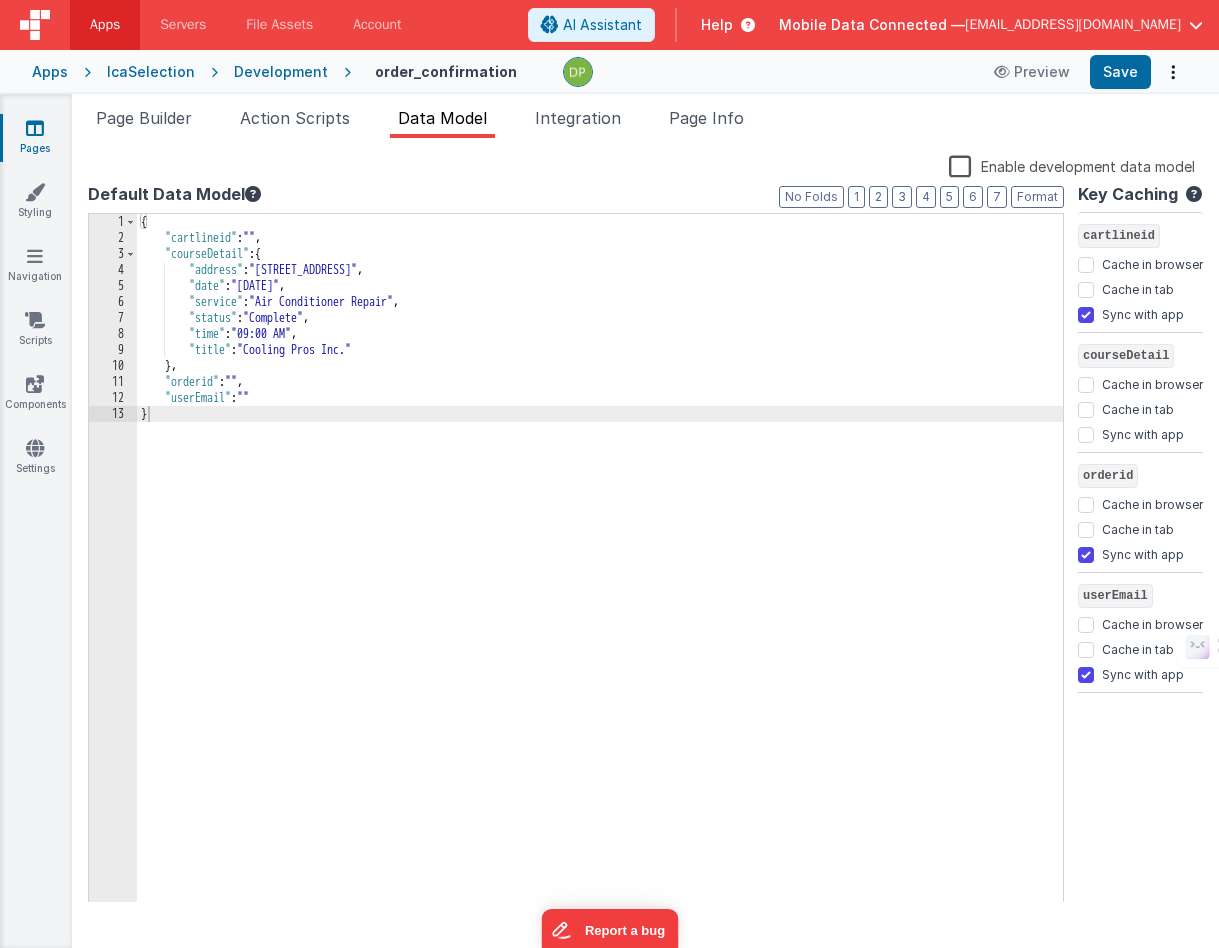 click on "{      "cartlineid" :  "" ,      "courseDetail" :  {           "address" :  "[STREET_ADDRESS]" ,           "date" :  "[DATE]" ,           "service" :  "Air Conditioner Repair" ,           "status" :  "Complete" ,           "time" :  "09:00 AM" ,           "title" :  "Cooling Pros Inc."      } ,      "orderid" :  "" ,      "userEmail" :  "" }" at bounding box center [600, 574] 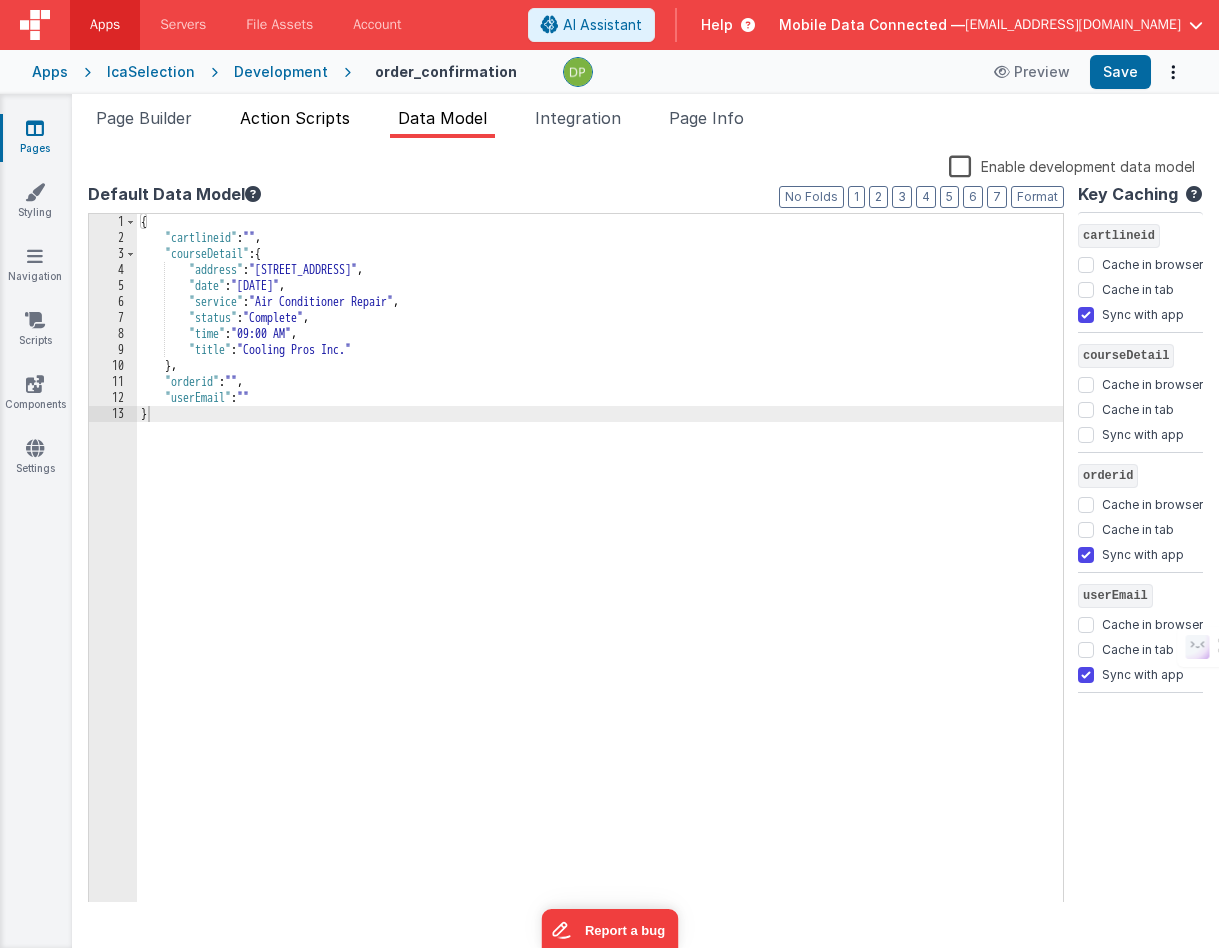 click on "Action Scripts" at bounding box center (295, 118) 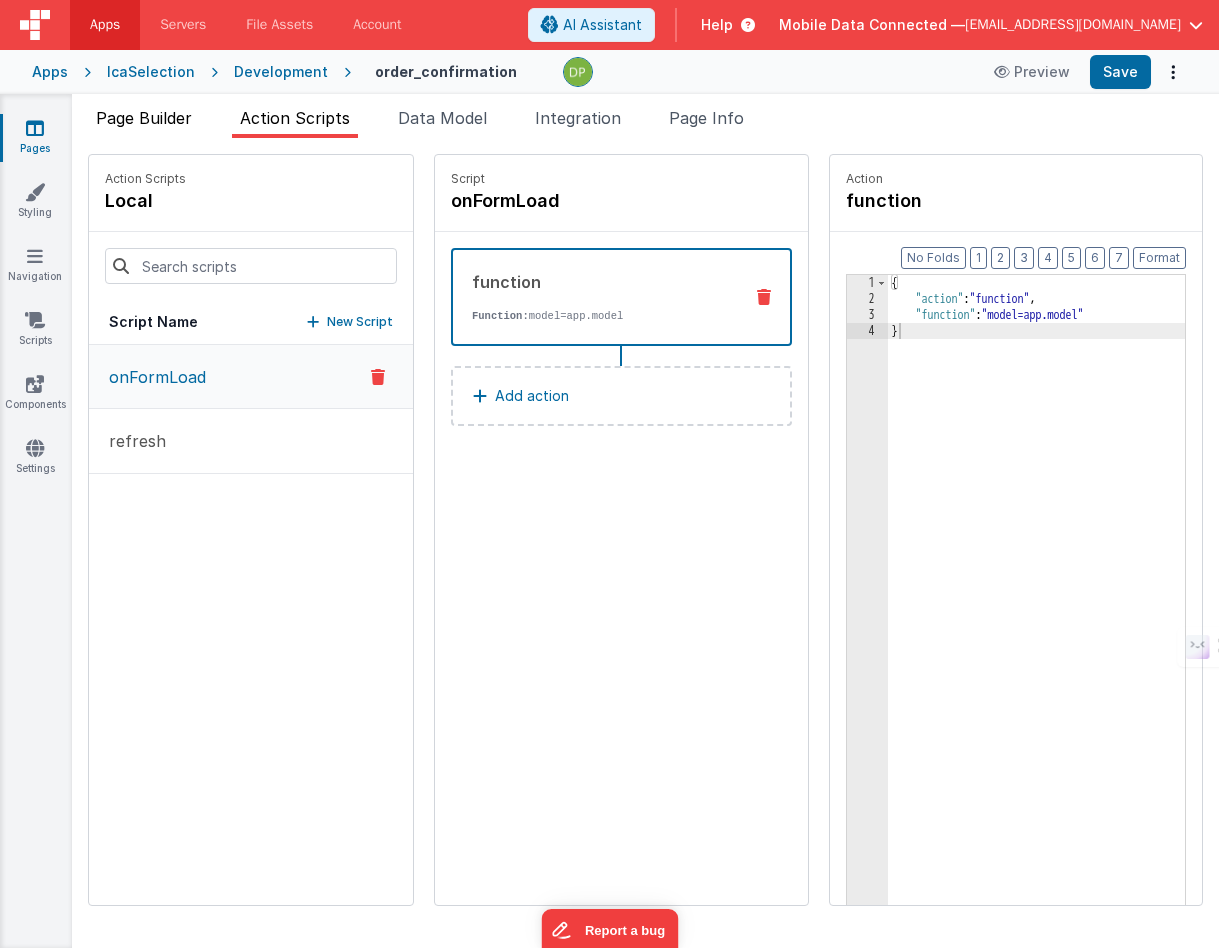 click on "Page Builder" at bounding box center (144, 118) 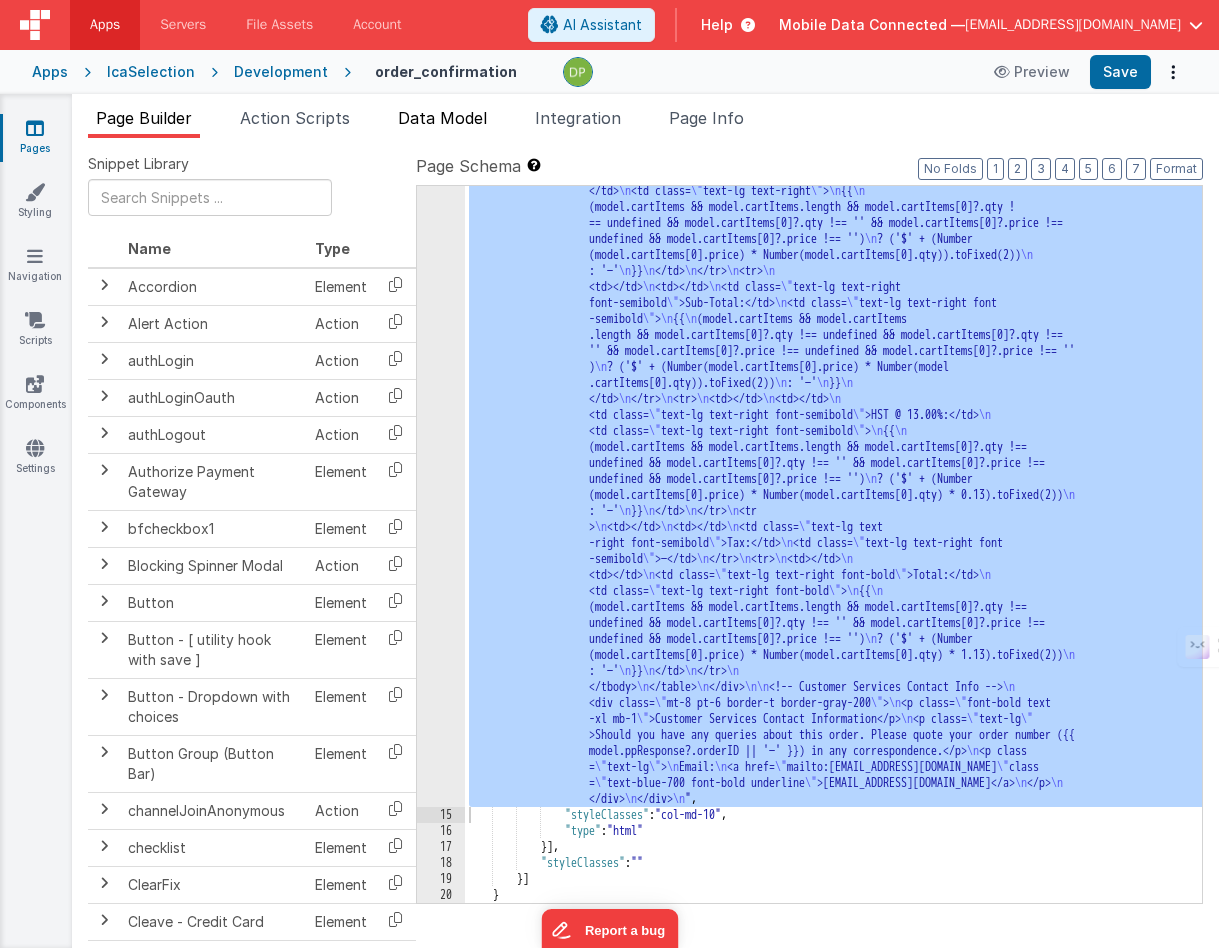 click on "Data Model" at bounding box center [442, 118] 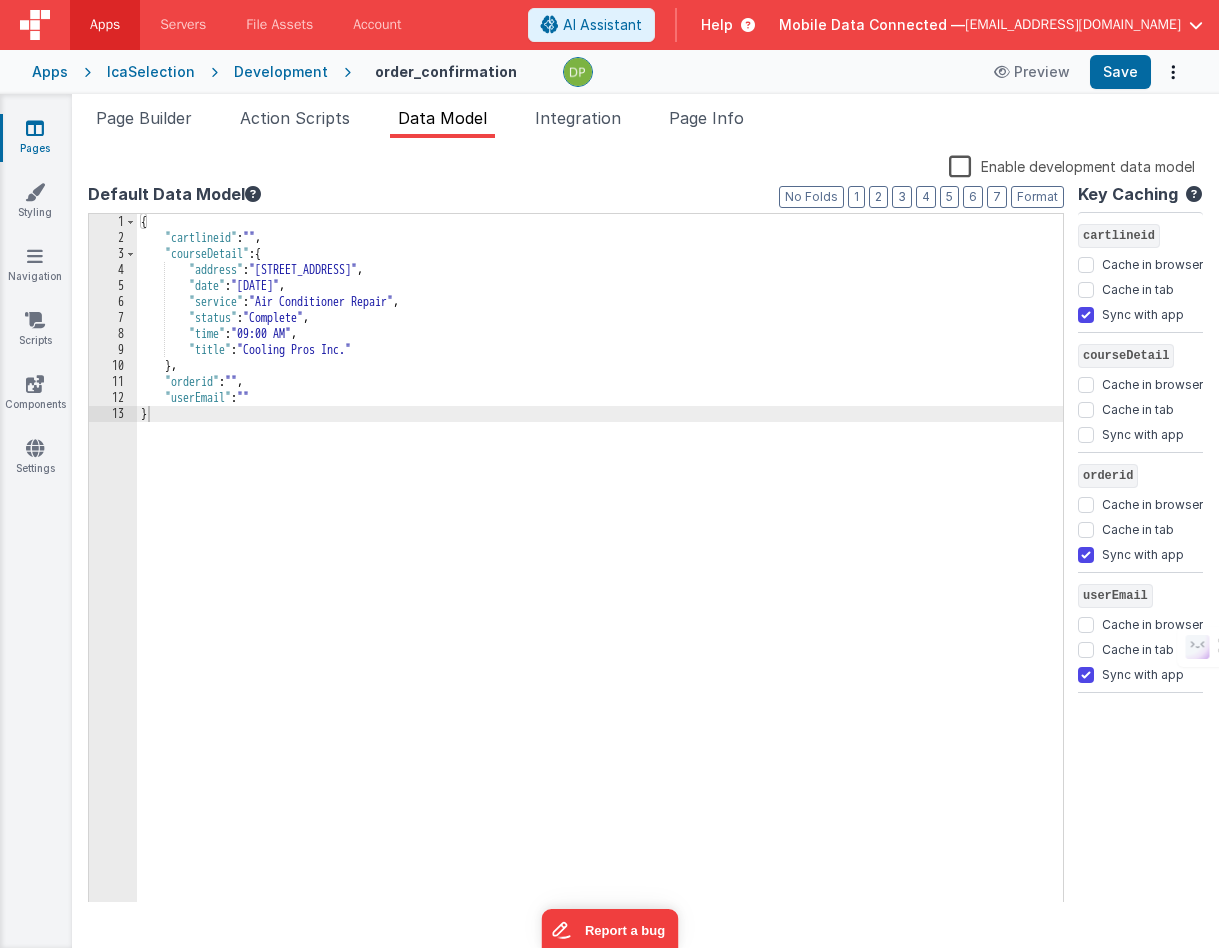 click on "Enable development data model" at bounding box center (1072, 165) 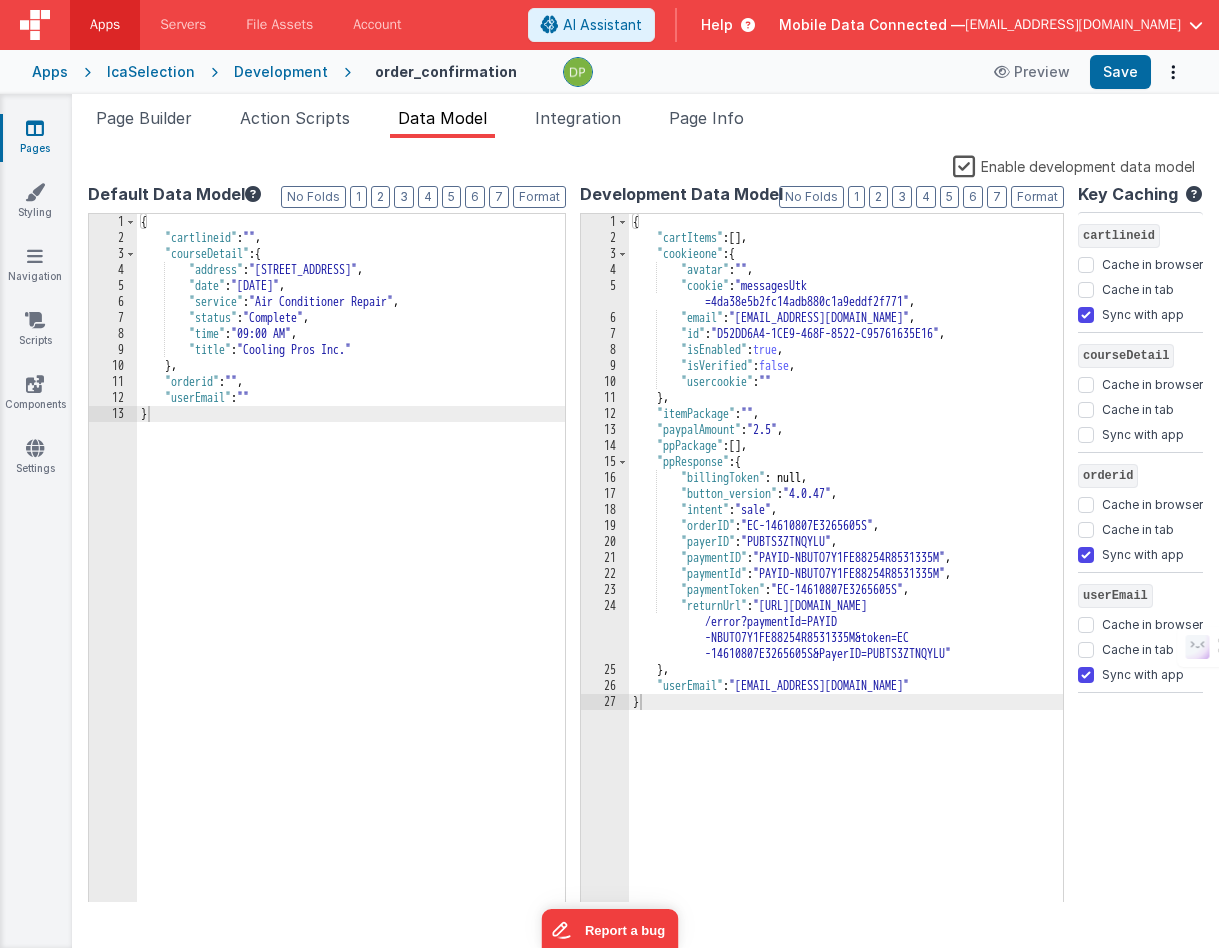 click on "Enable development data model" at bounding box center [1074, 165] 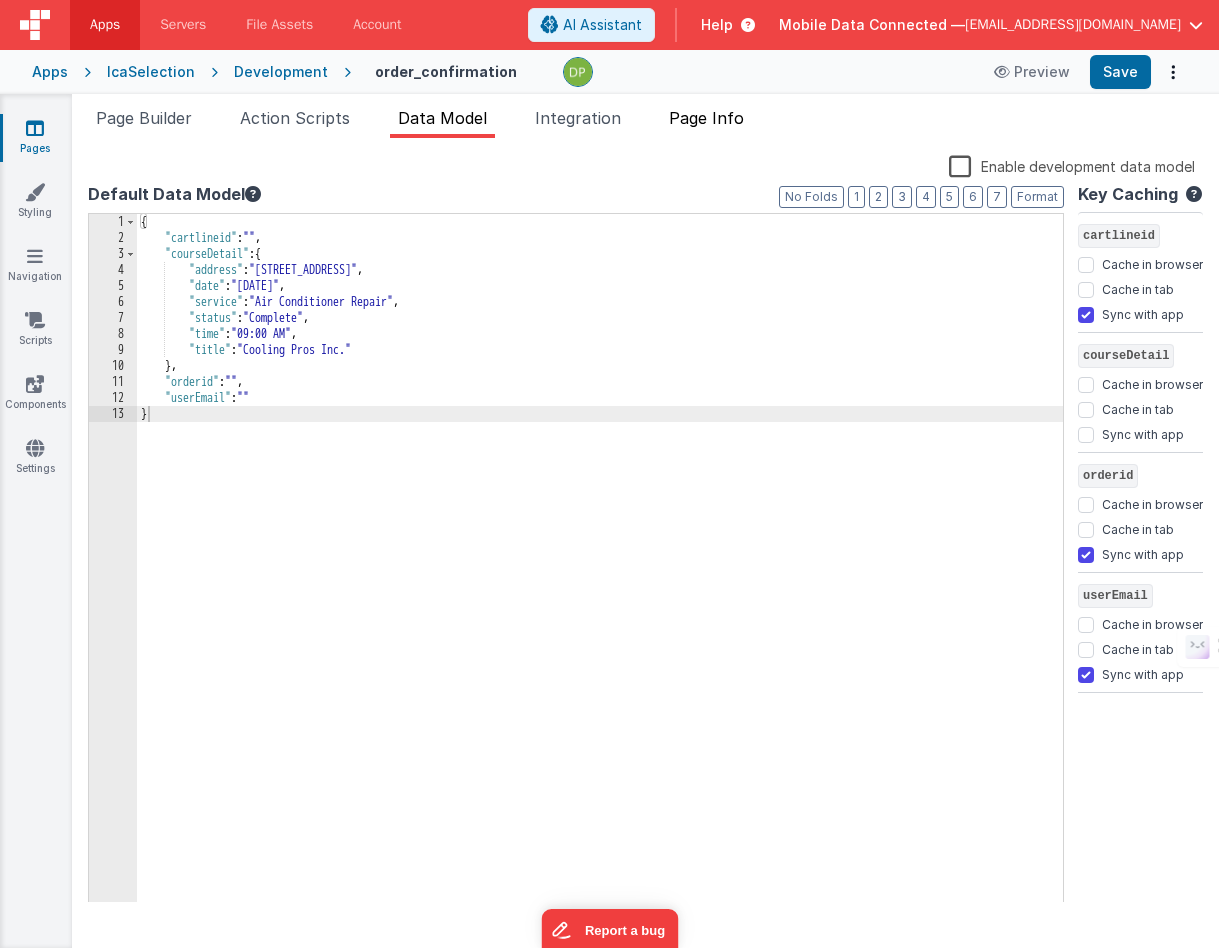 click on "Page Info" at bounding box center [706, 118] 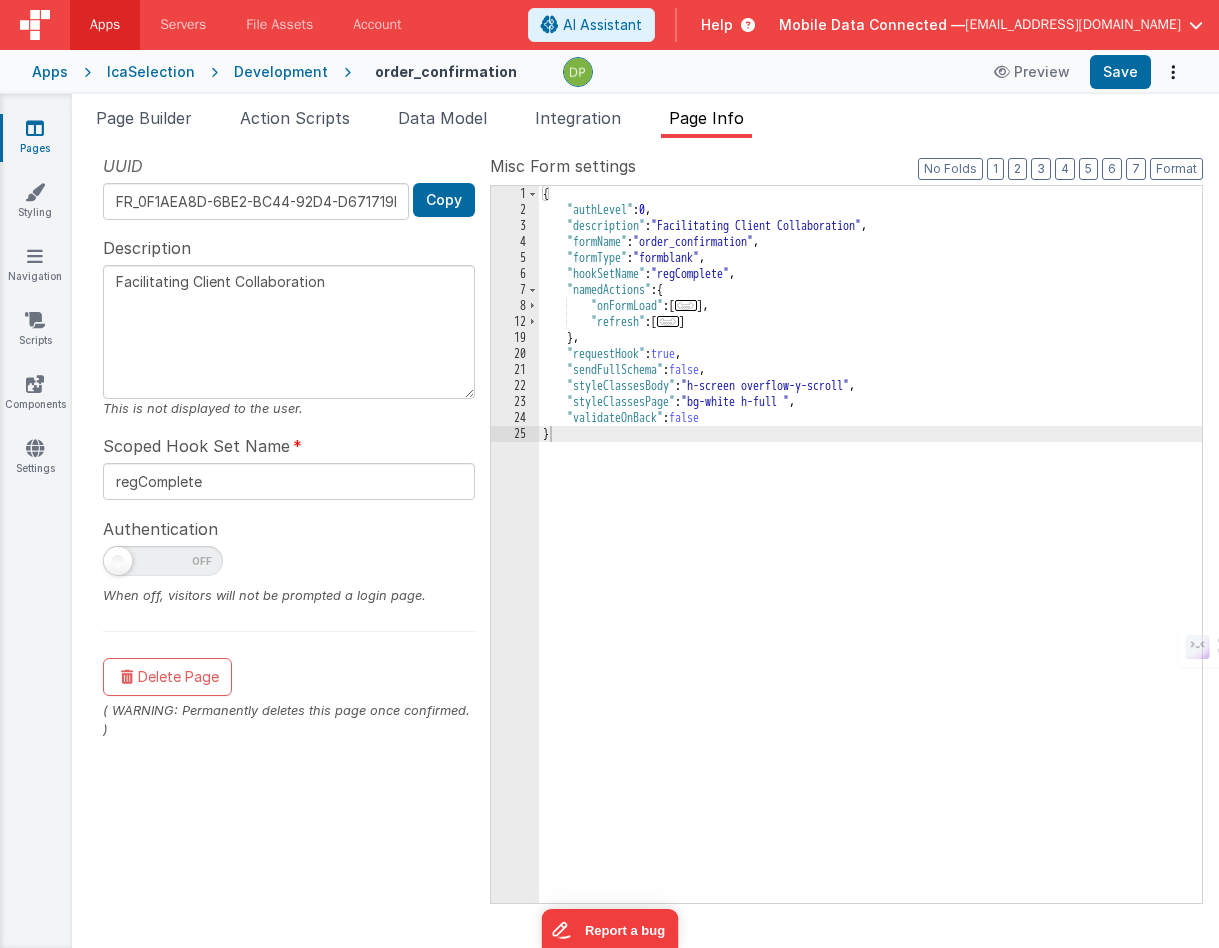 click on "Development" at bounding box center (281, 72) 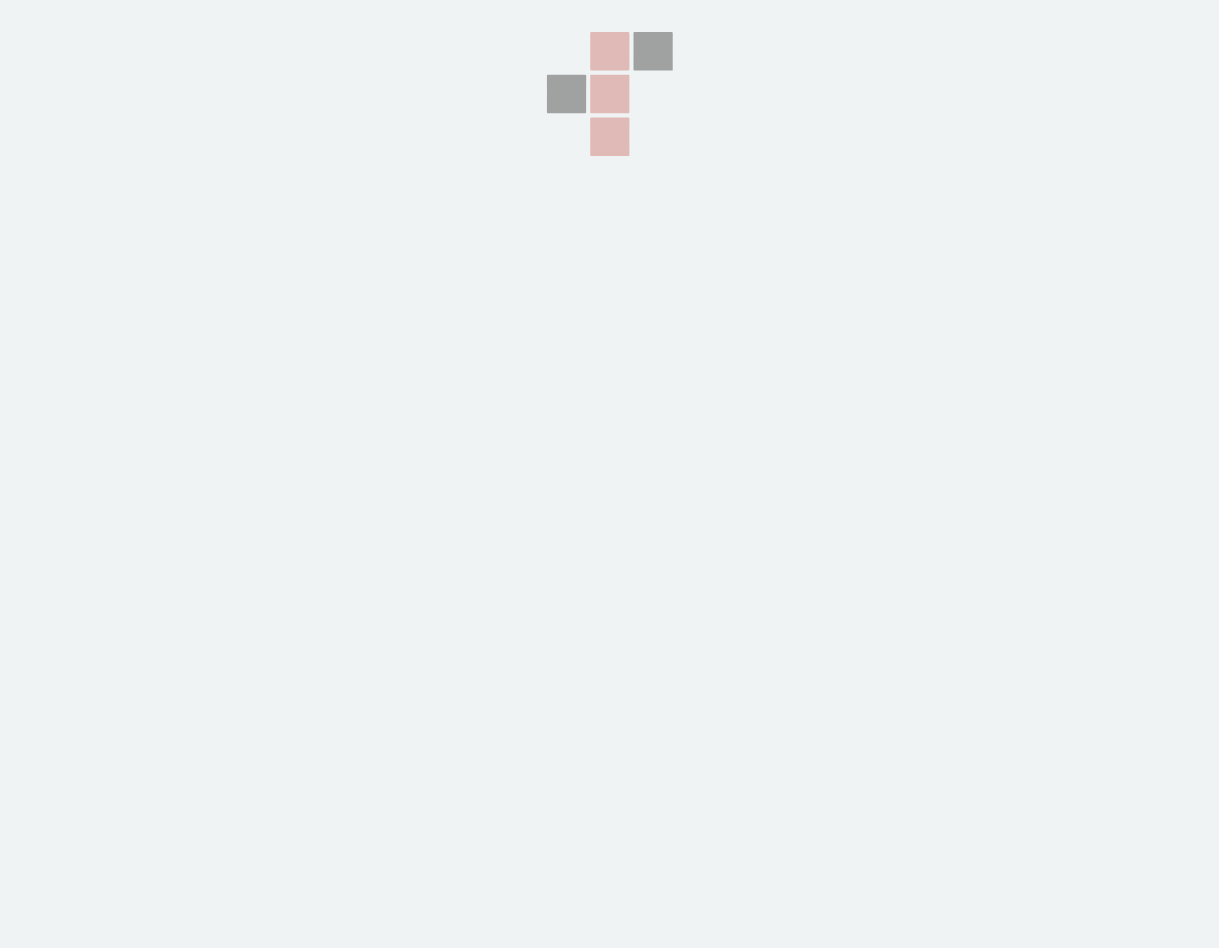 scroll, scrollTop: 0, scrollLeft: 0, axis: both 